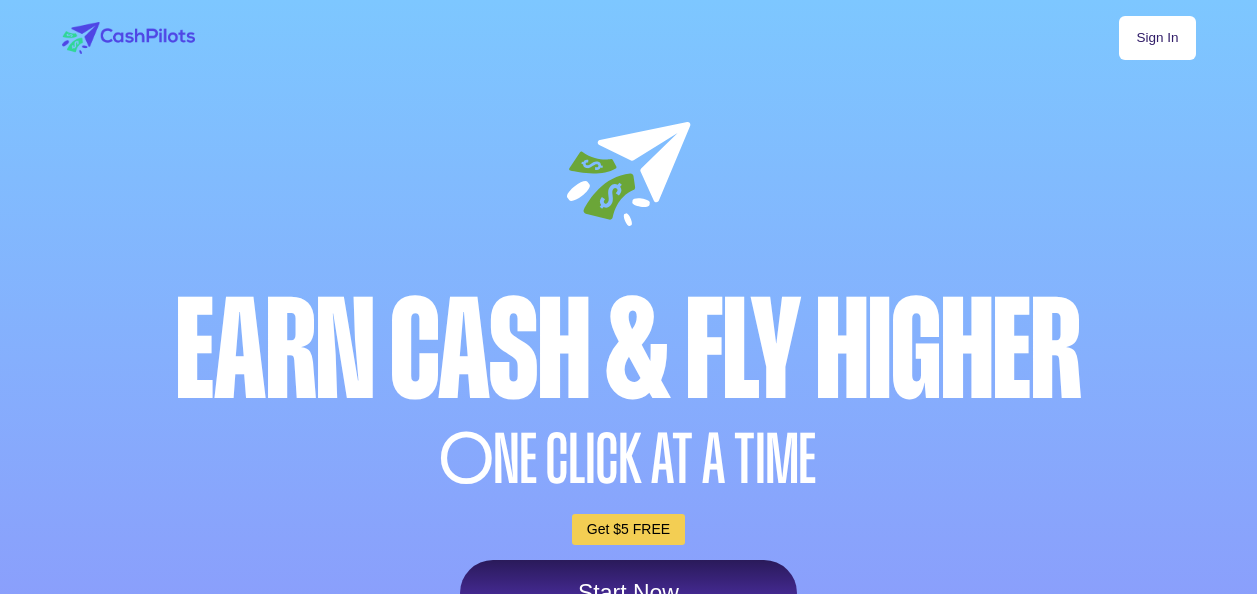 scroll, scrollTop: 0, scrollLeft: 0, axis: both 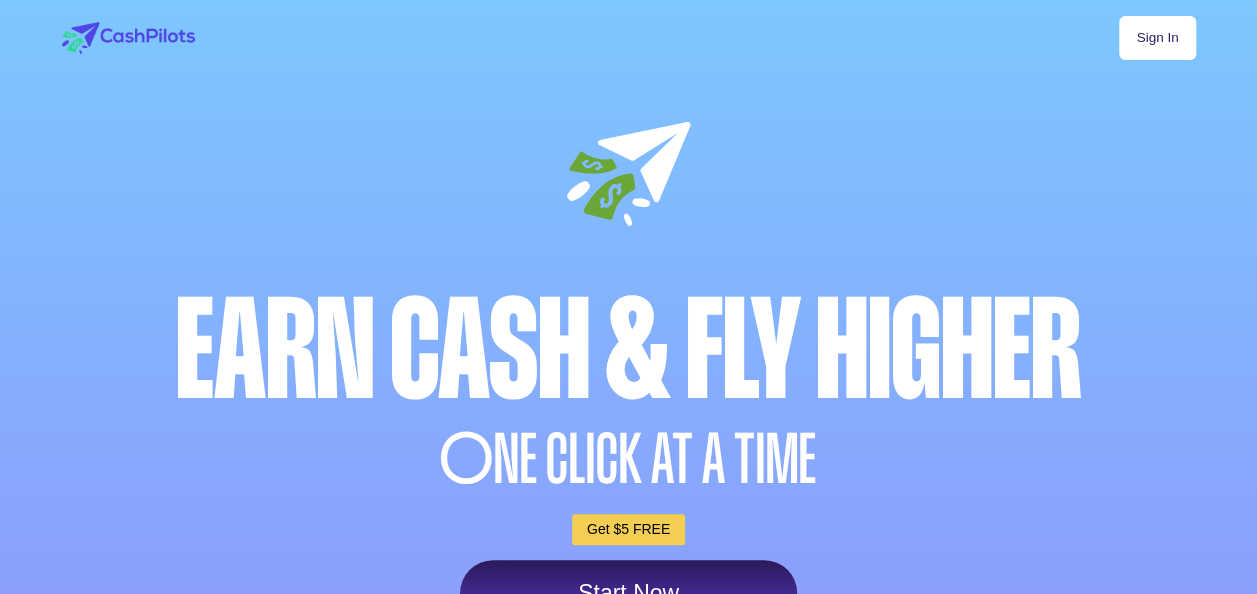 click on "Sign In" at bounding box center [1157, 38] 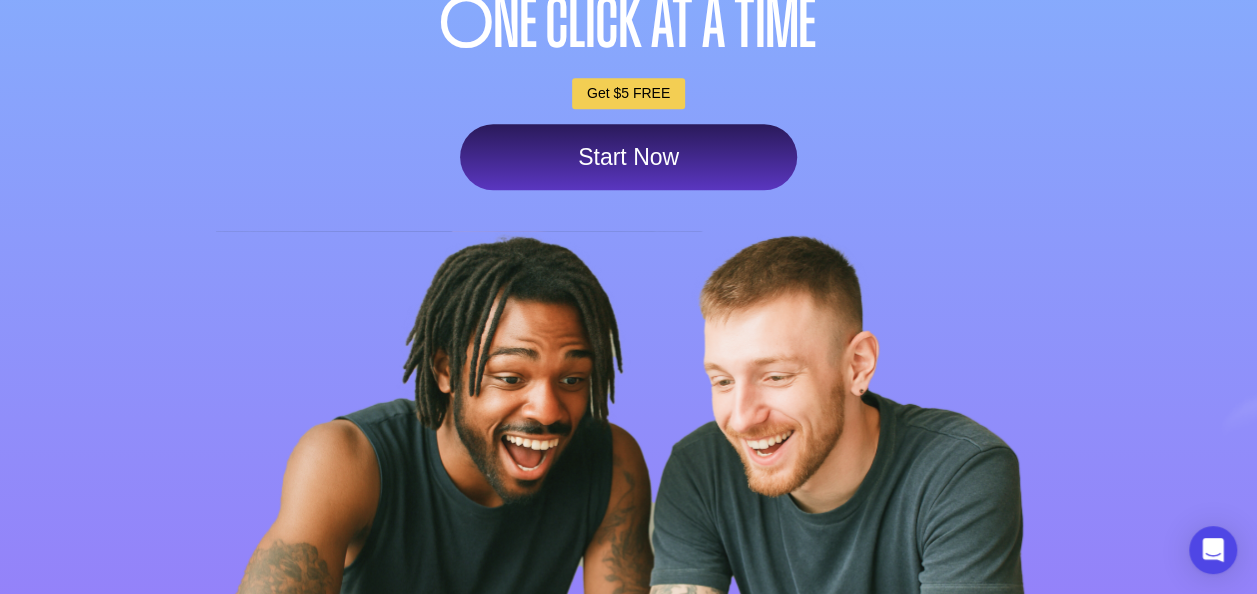 scroll, scrollTop: 320, scrollLeft: 0, axis: vertical 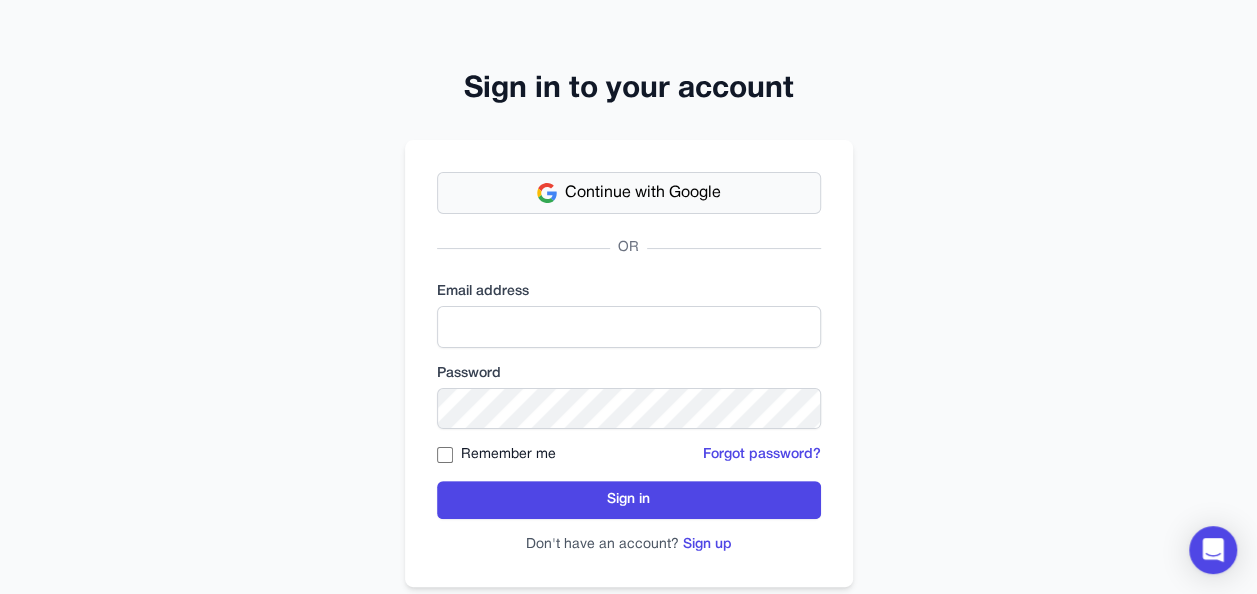 click on "Continue with Google" at bounding box center (643, 193) 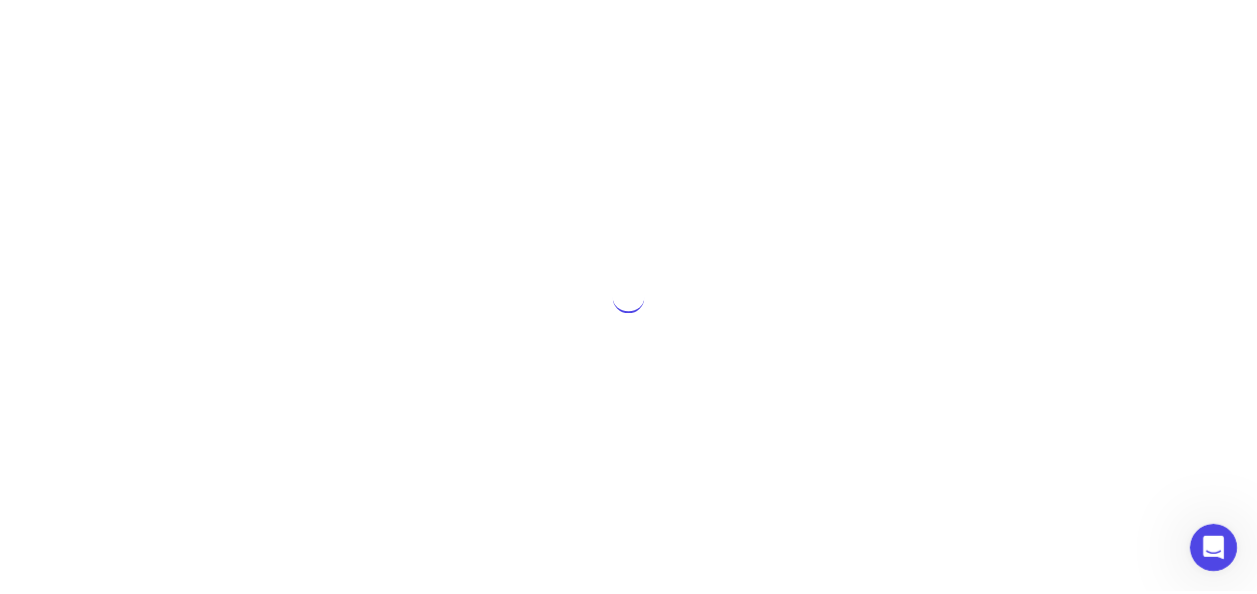 scroll, scrollTop: 0, scrollLeft: 0, axis: both 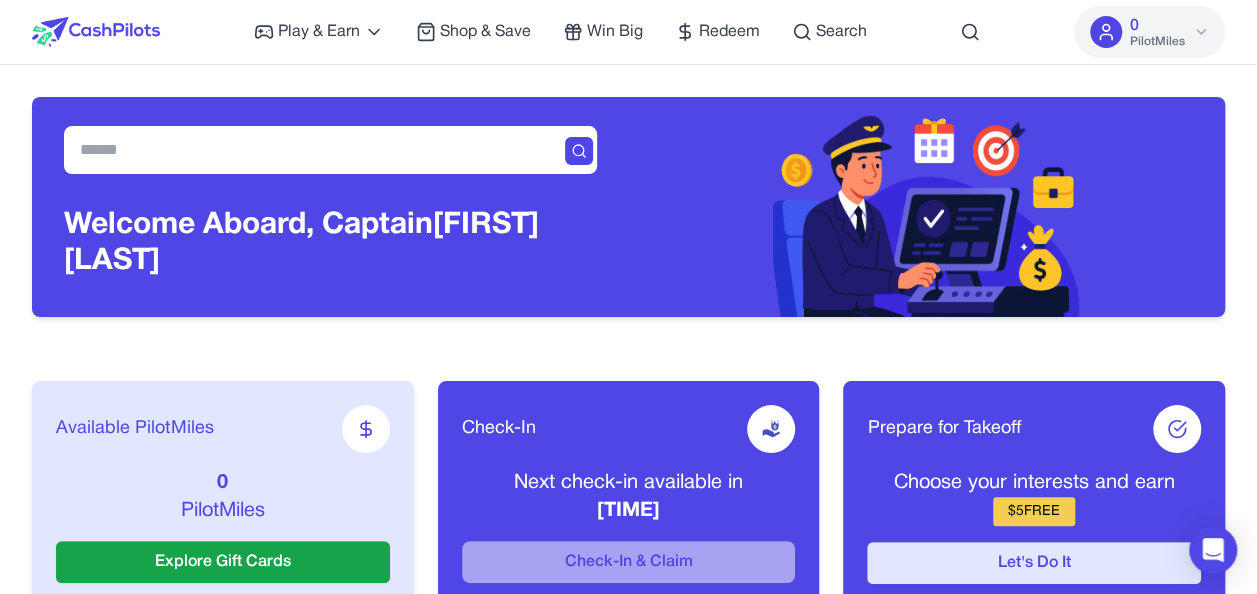 click on "Let's Do It" at bounding box center [1034, 563] 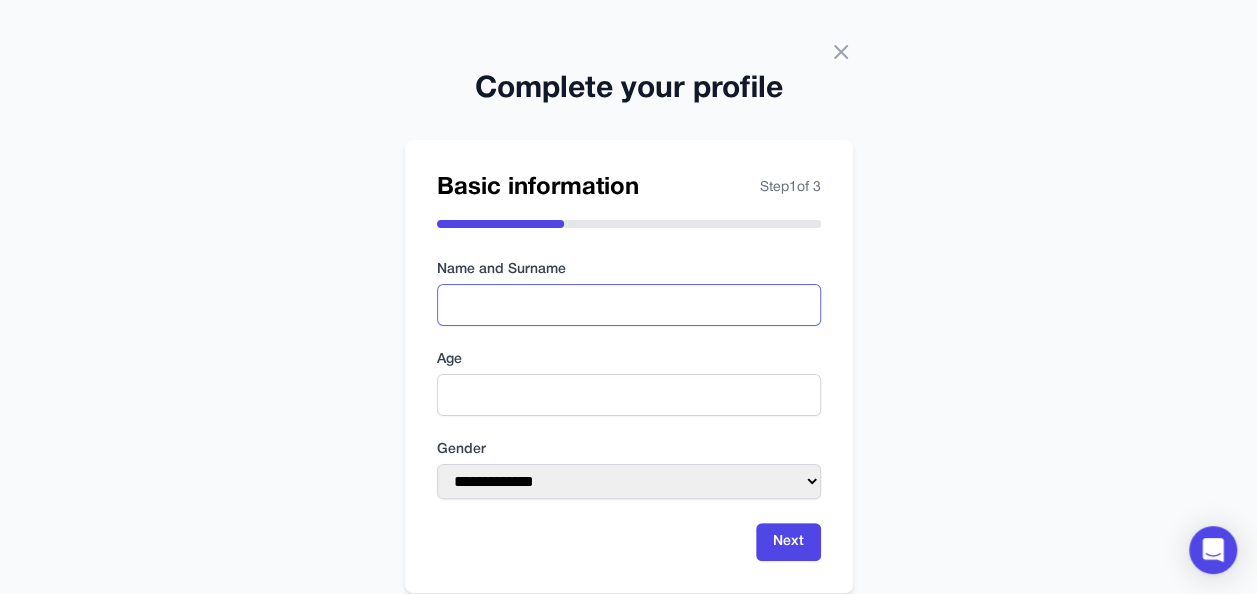 click at bounding box center (629, 305) 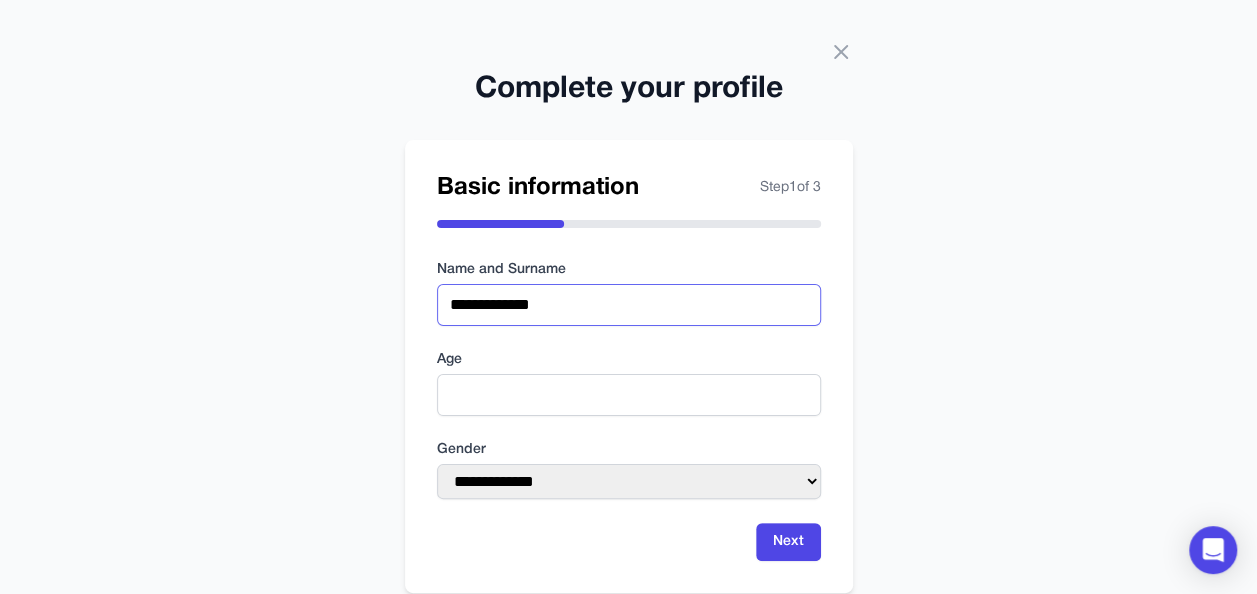 type on "**********" 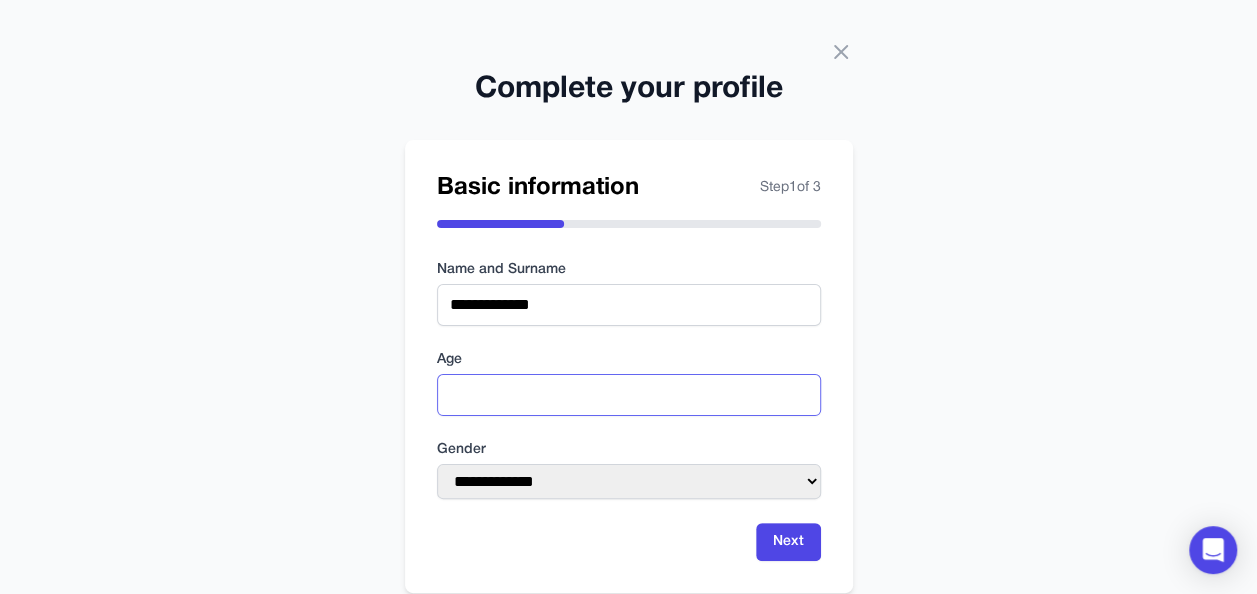 type on "**" 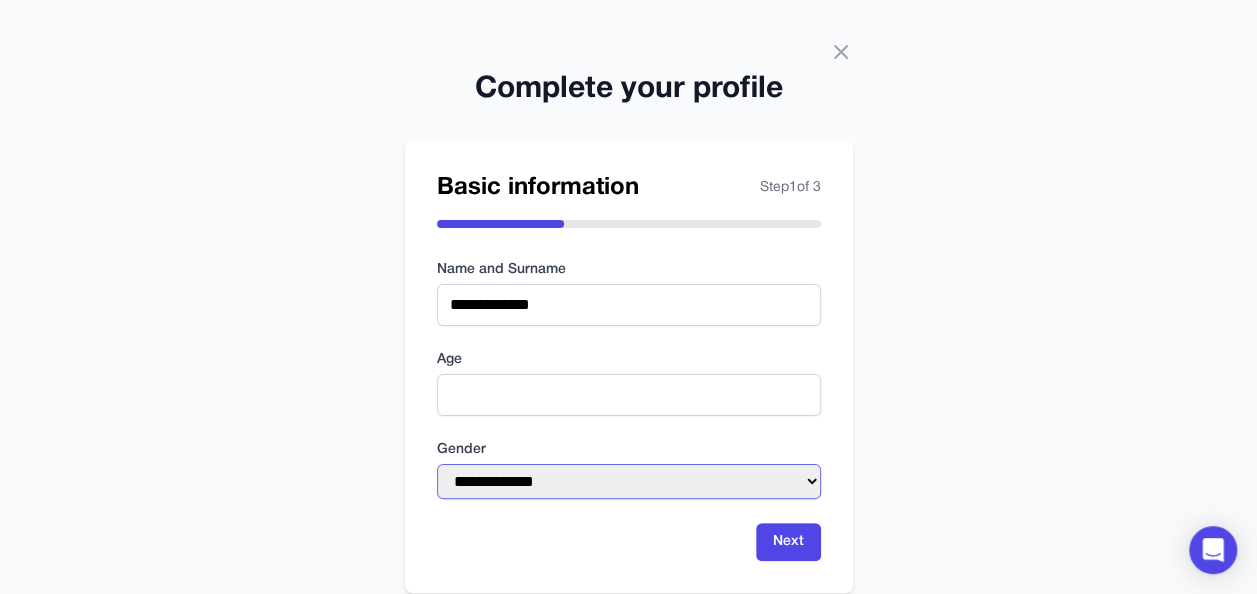 click on "**********" at bounding box center (629, 481) 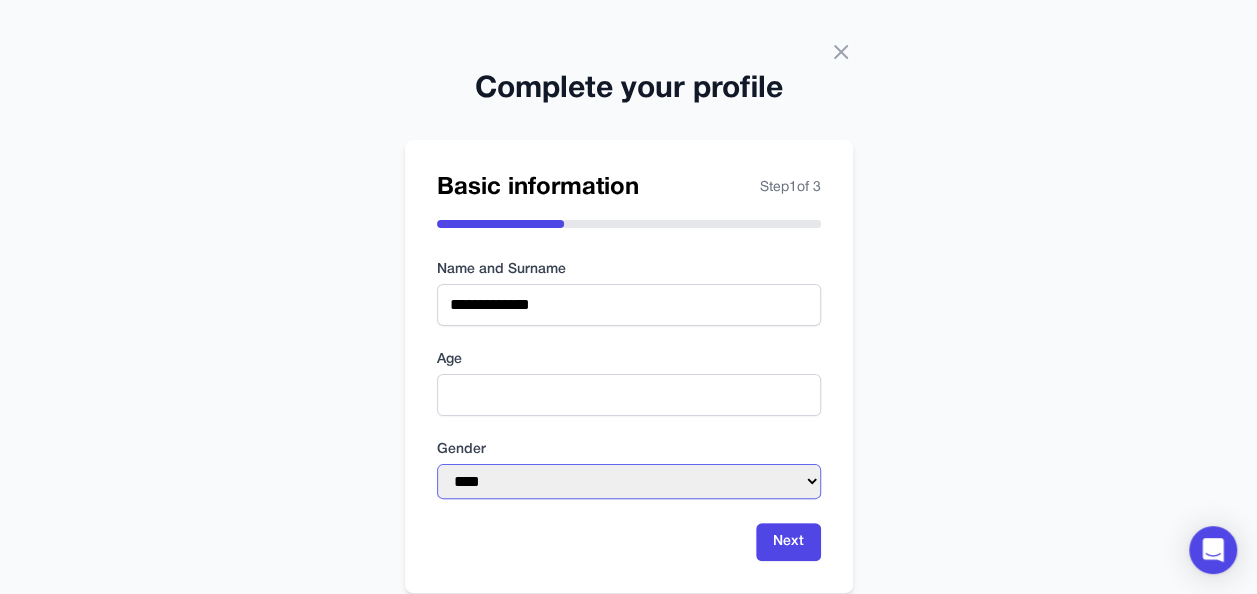 click on "**********" at bounding box center [629, 481] 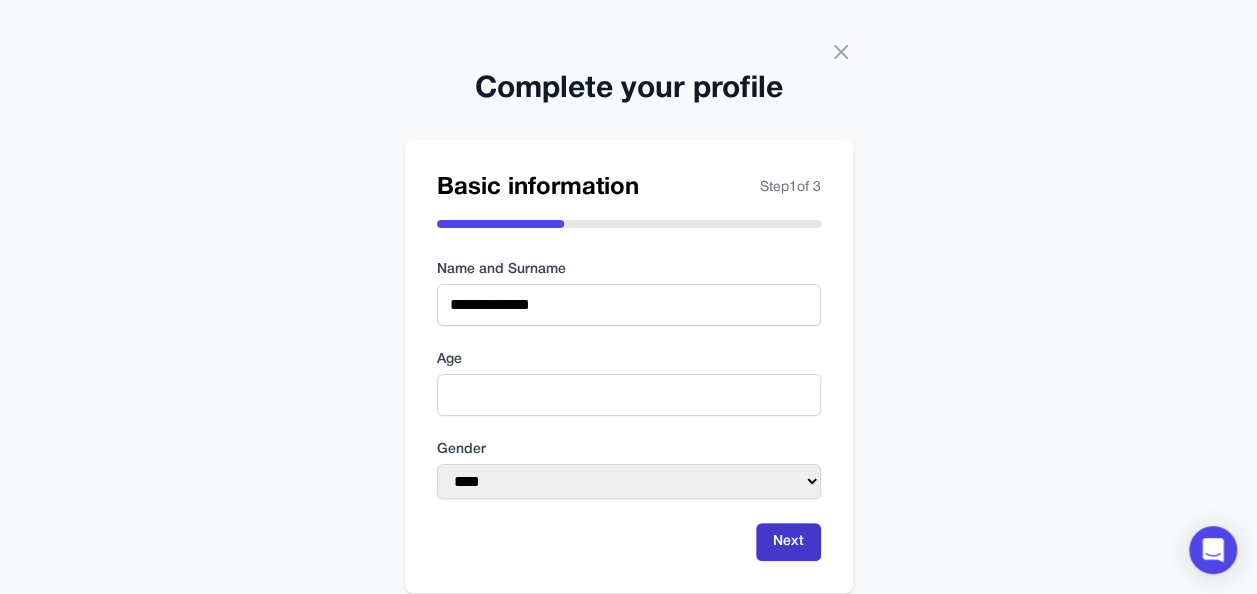 click on "Next" at bounding box center (788, 542) 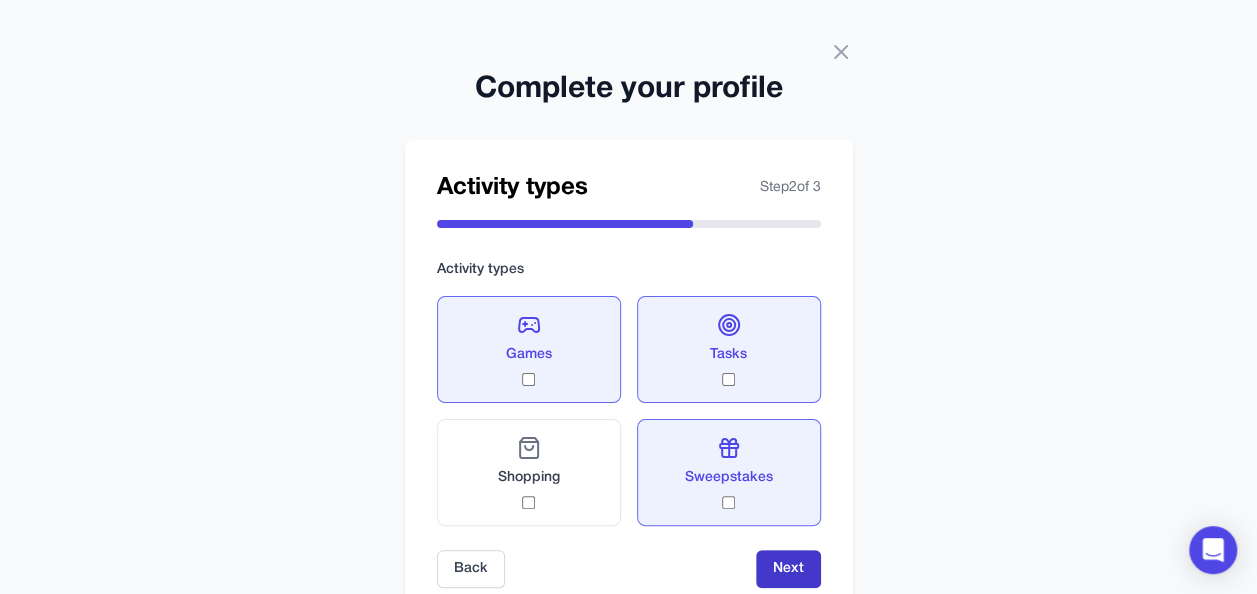 click on "Next" at bounding box center (788, 569) 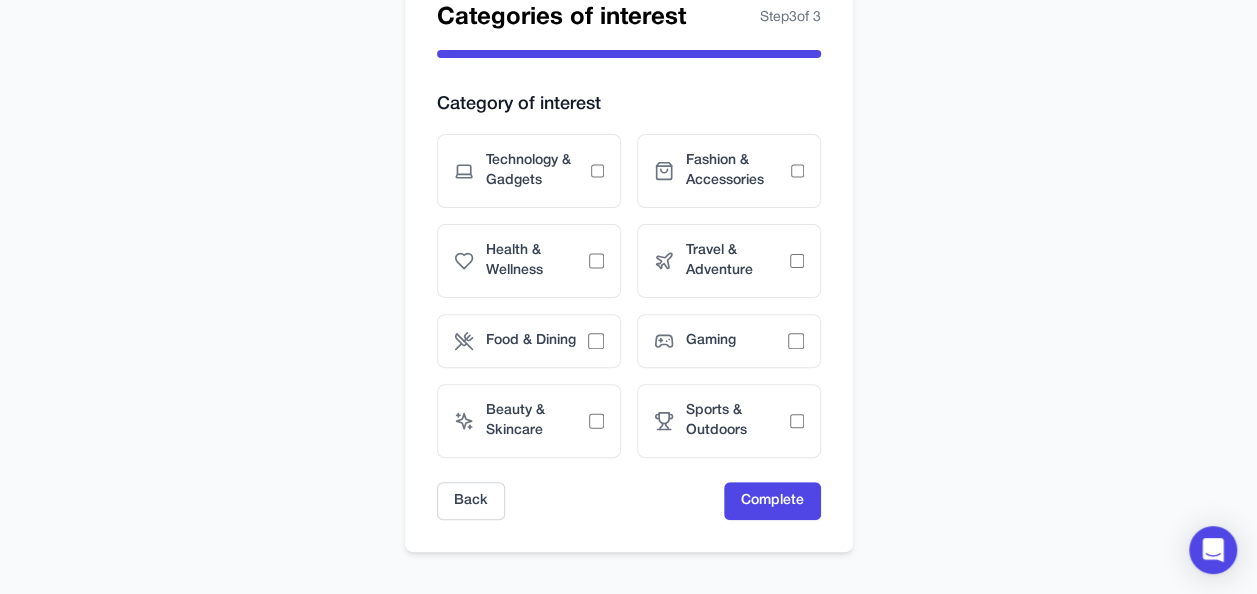 scroll, scrollTop: 192, scrollLeft: 0, axis: vertical 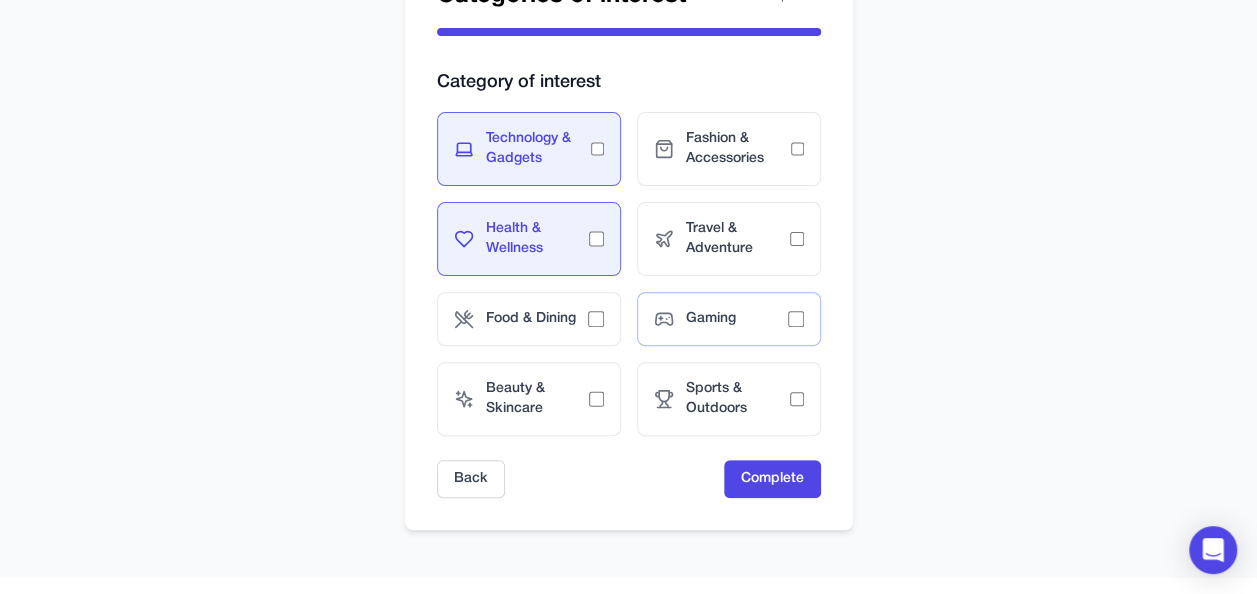 click on "Gaming" at bounding box center [729, 319] 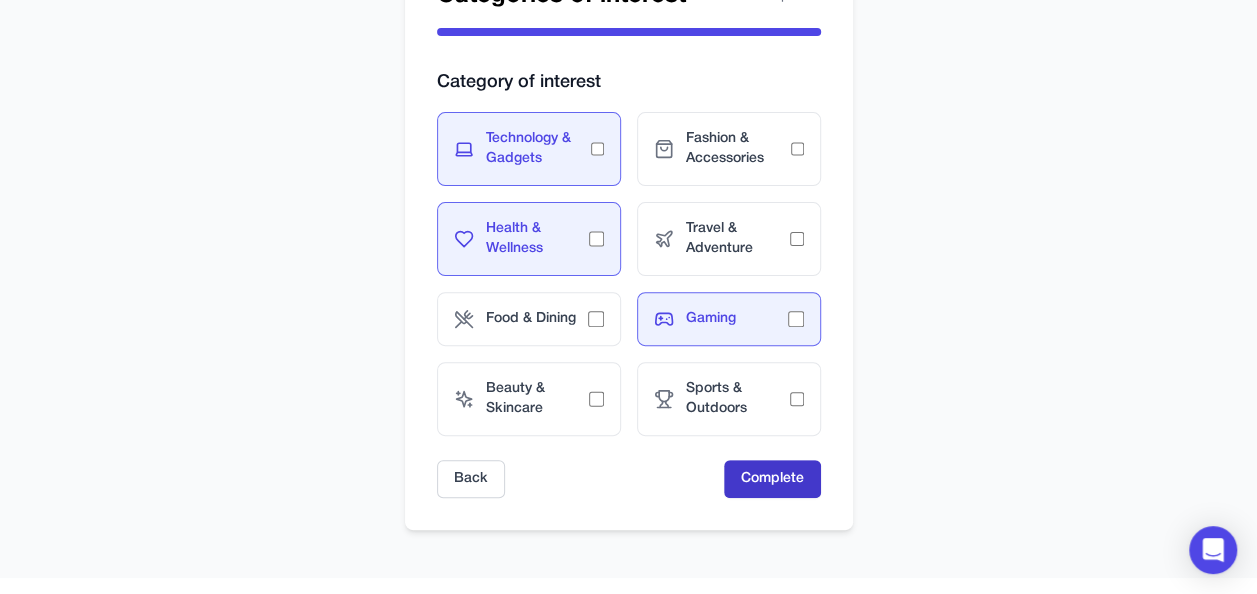 click on "Complete" at bounding box center [772, 479] 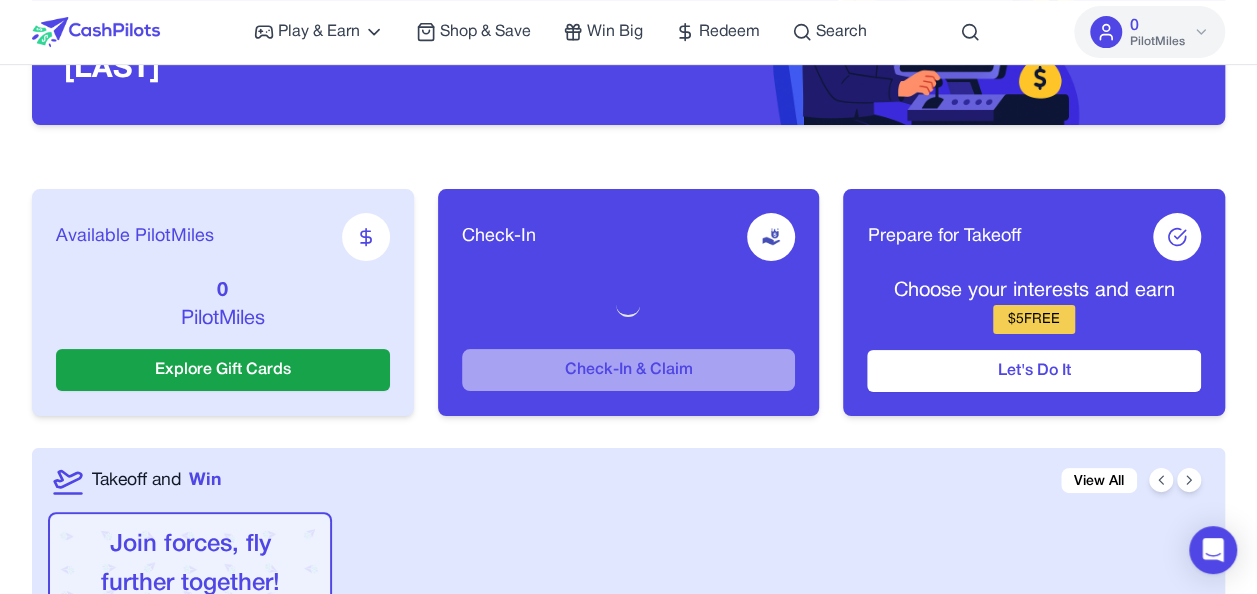 scroll, scrollTop: 0, scrollLeft: 0, axis: both 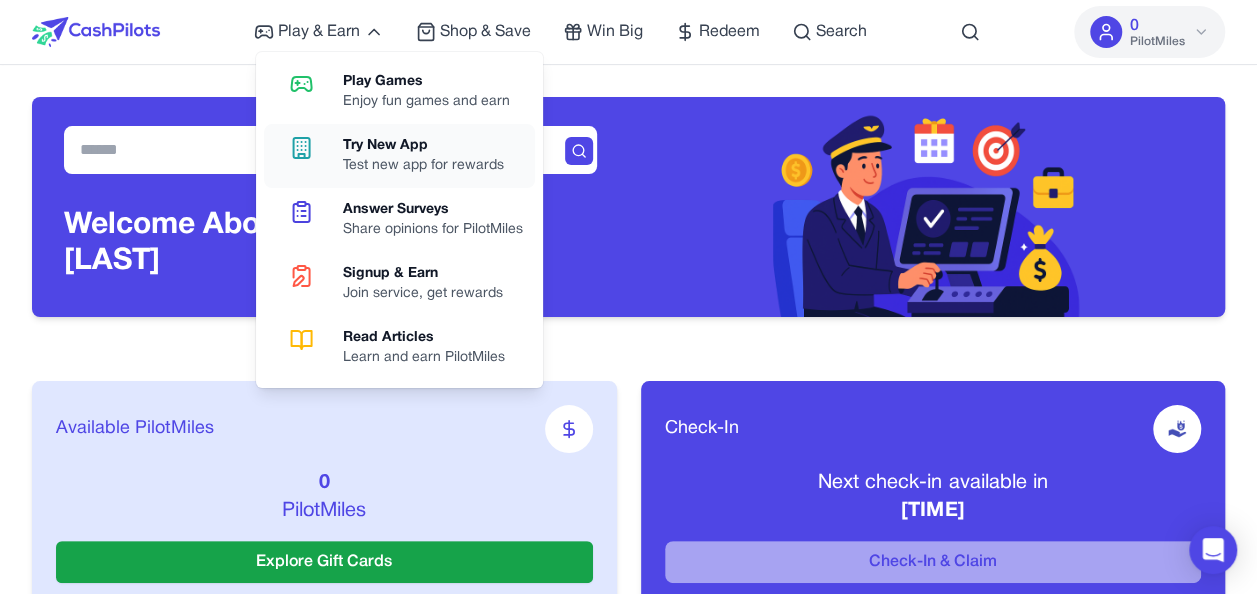 click on "Try New App" at bounding box center [423, 146] 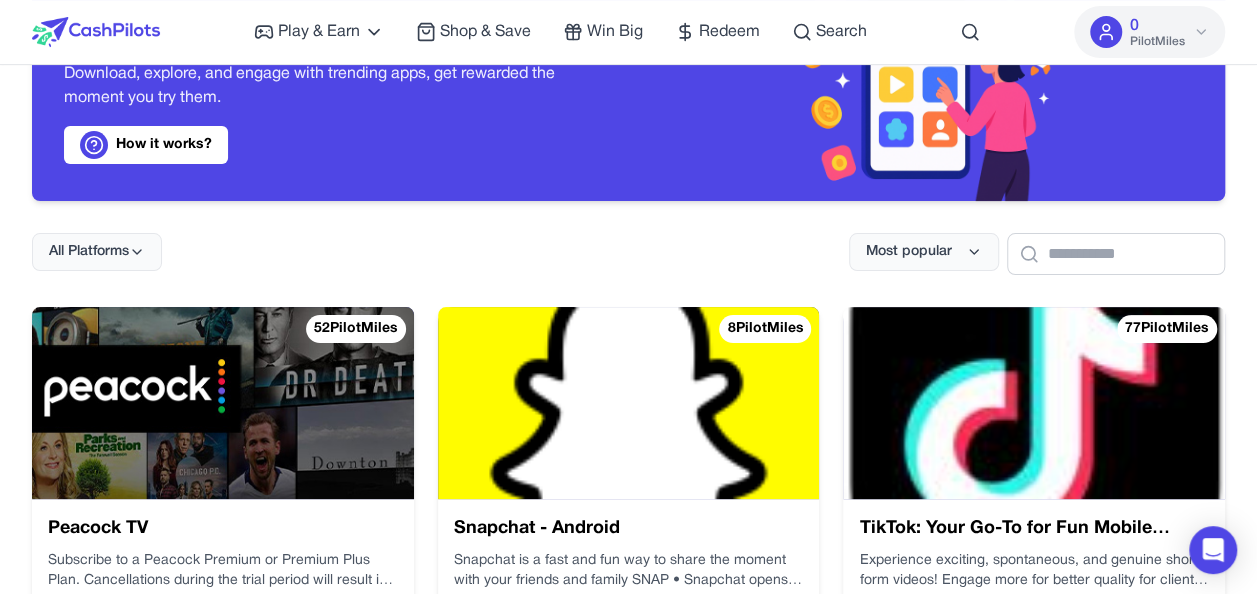 scroll, scrollTop: 120, scrollLeft: 0, axis: vertical 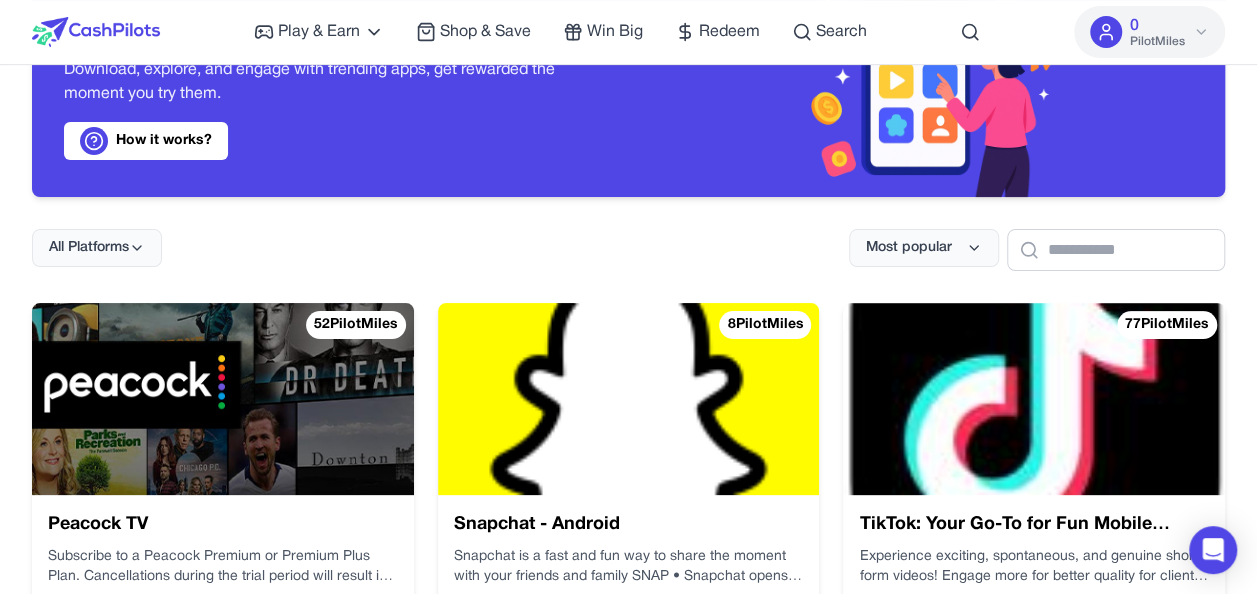 click on "How it works?" at bounding box center [146, 141] 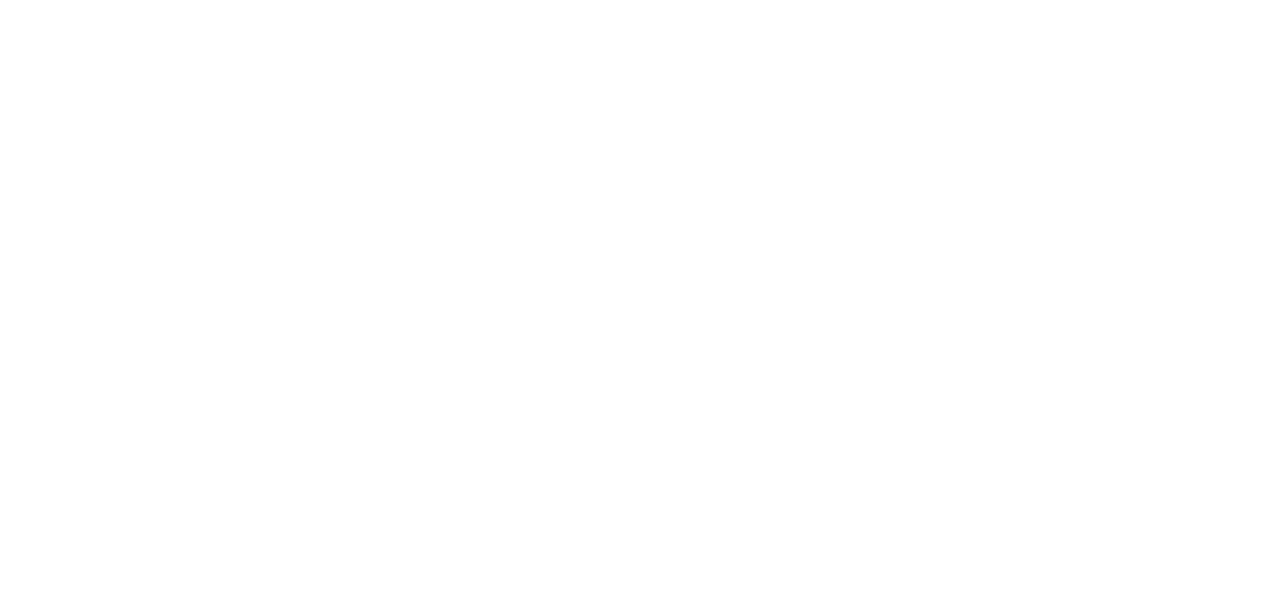 scroll, scrollTop: 0, scrollLeft: 0, axis: both 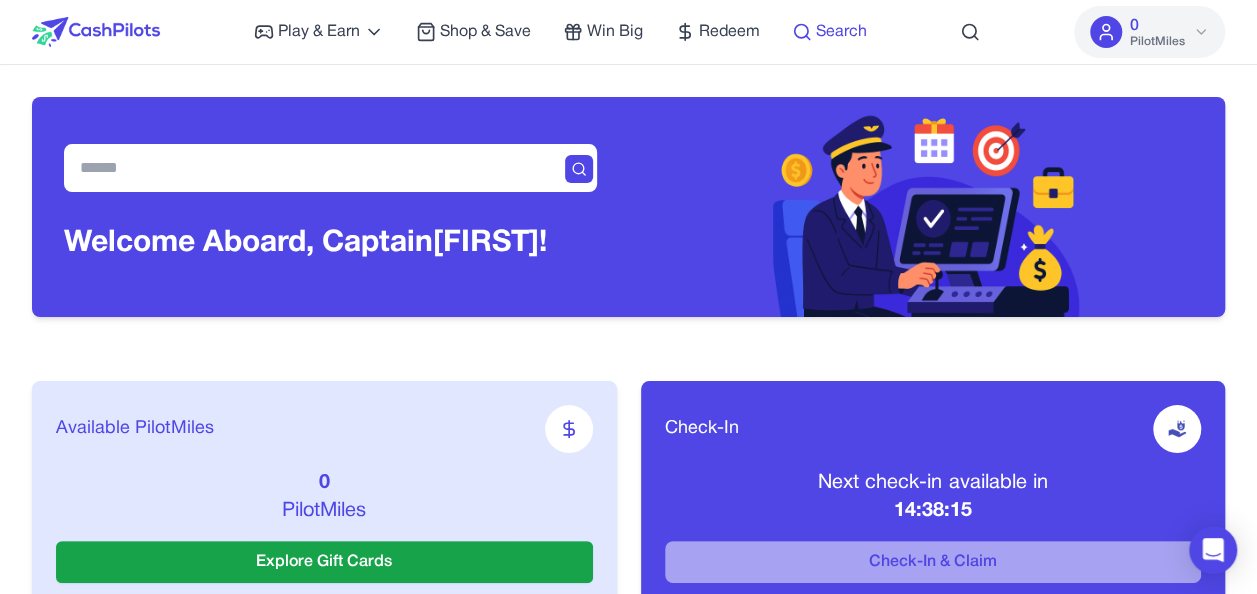 click on "Search" at bounding box center (841, 32) 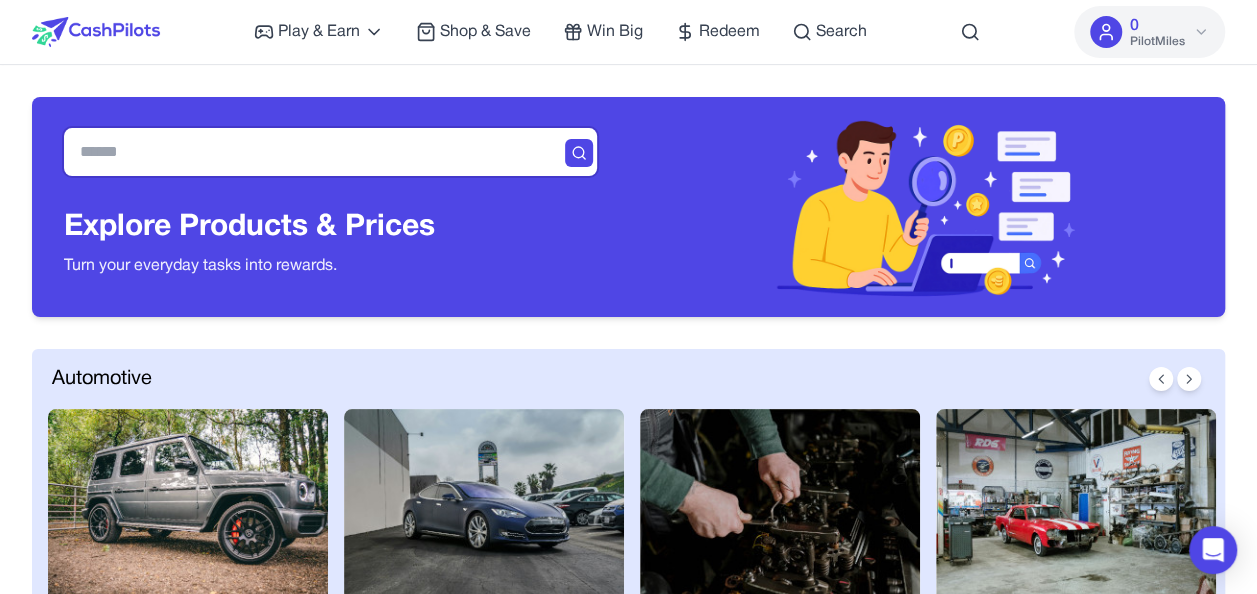 click at bounding box center [330, 152] 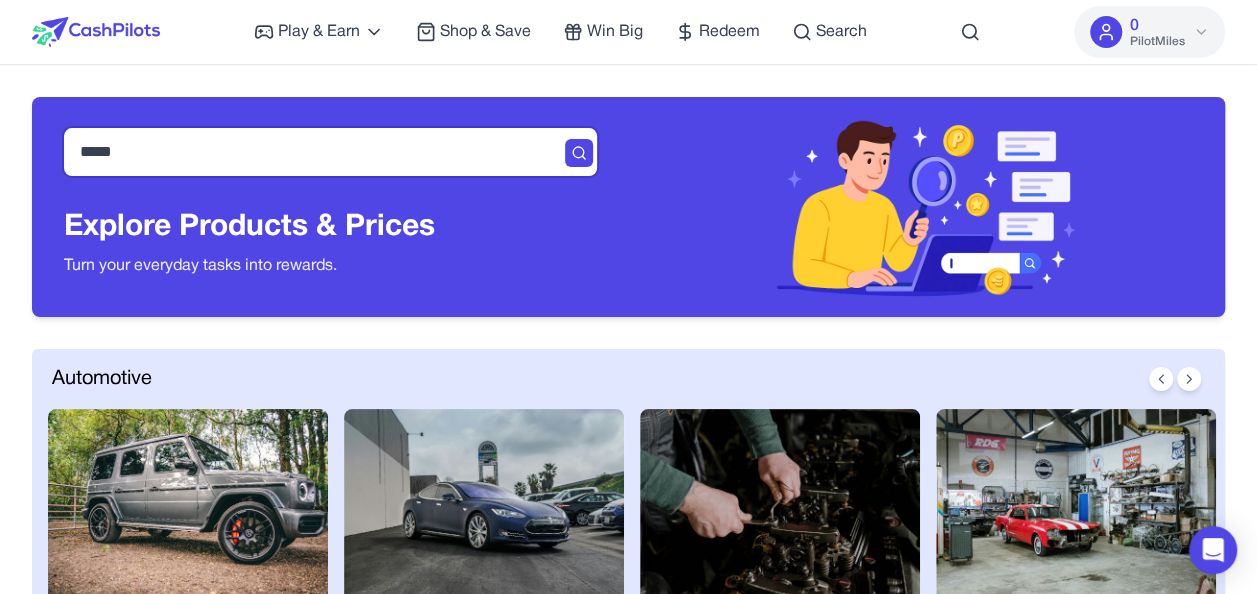 type on "******" 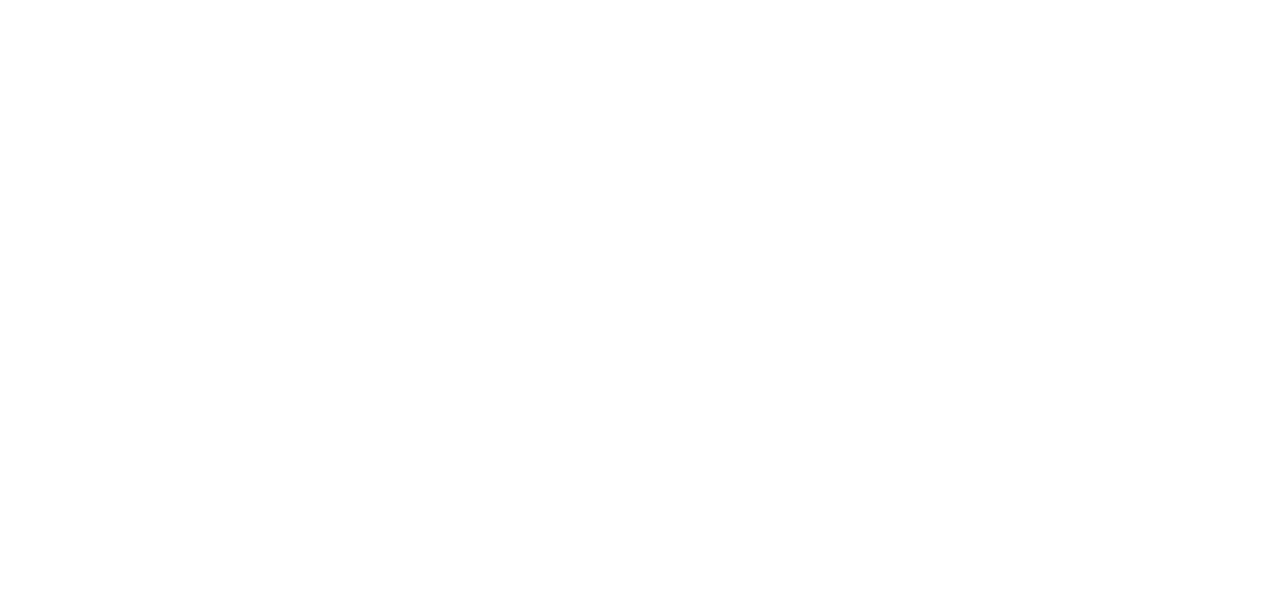 scroll, scrollTop: 0, scrollLeft: 0, axis: both 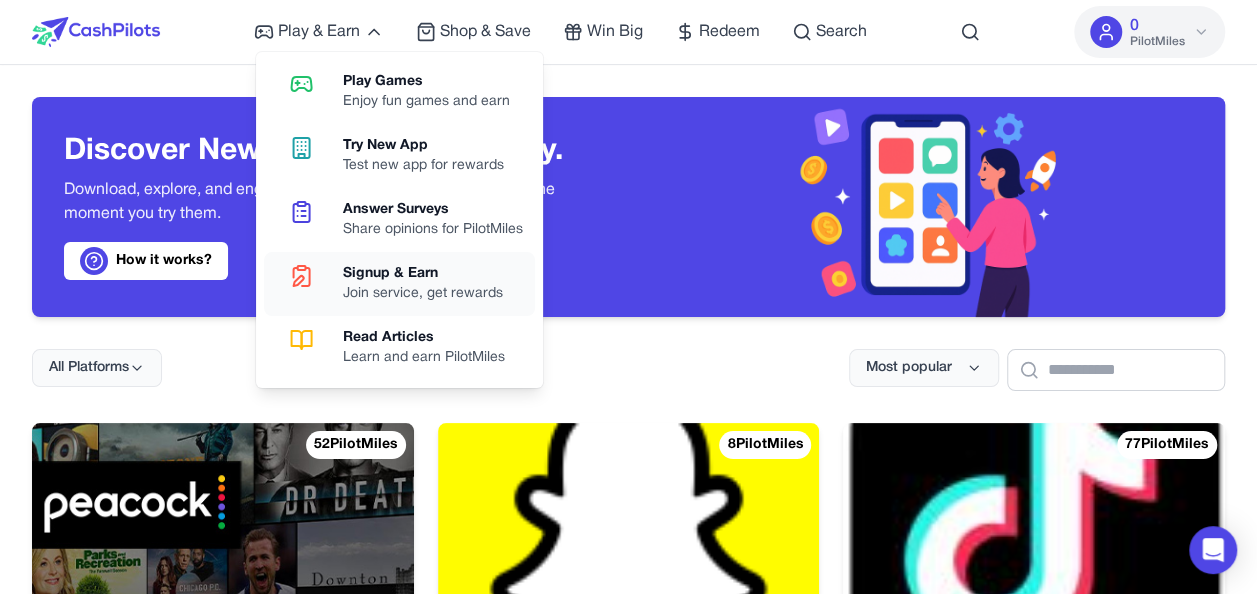 click on "Join service, get rewards" at bounding box center [423, 294] 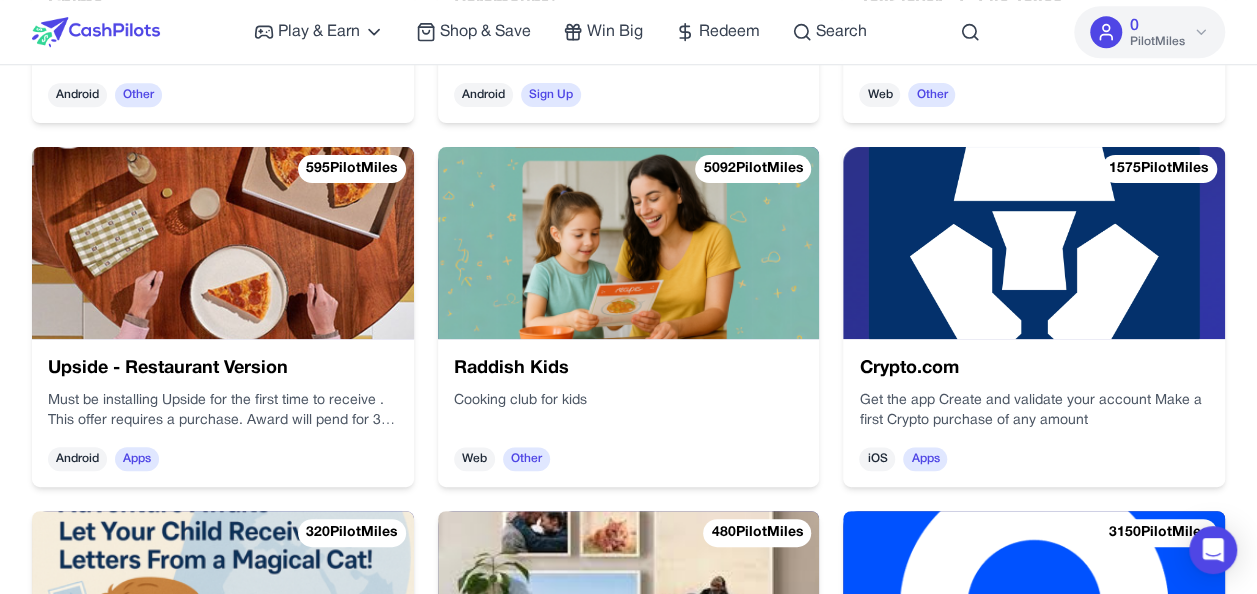 scroll, scrollTop: 680, scrollLeft: 0, axis: vertical 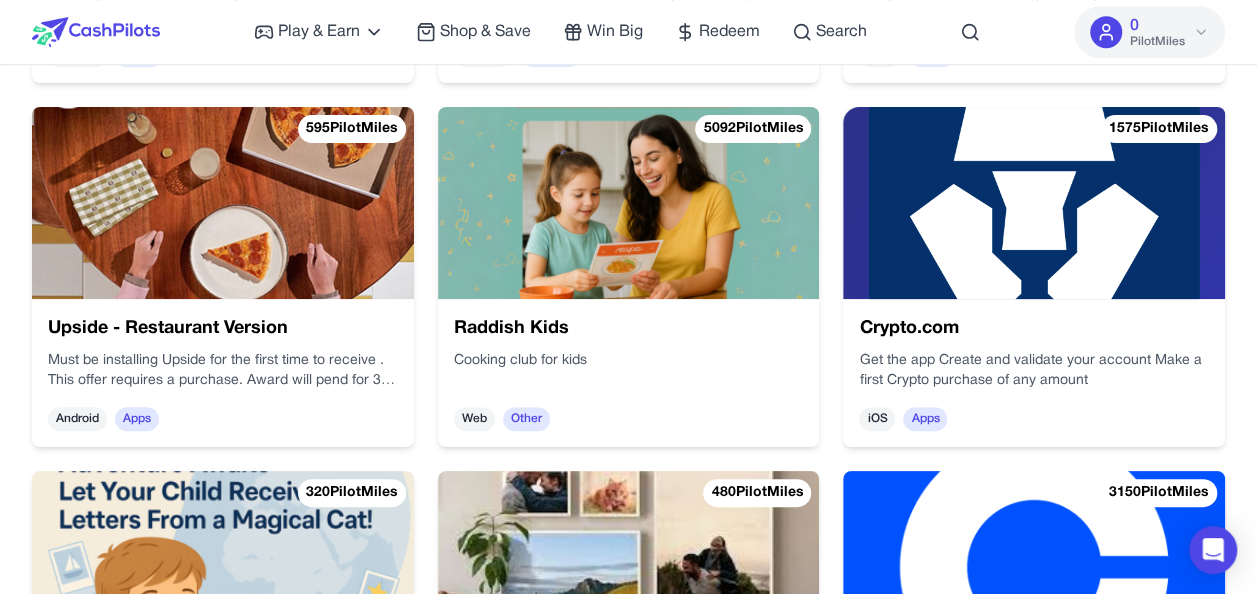 click on "Raddish Kids" at bounding box center (629, 329) 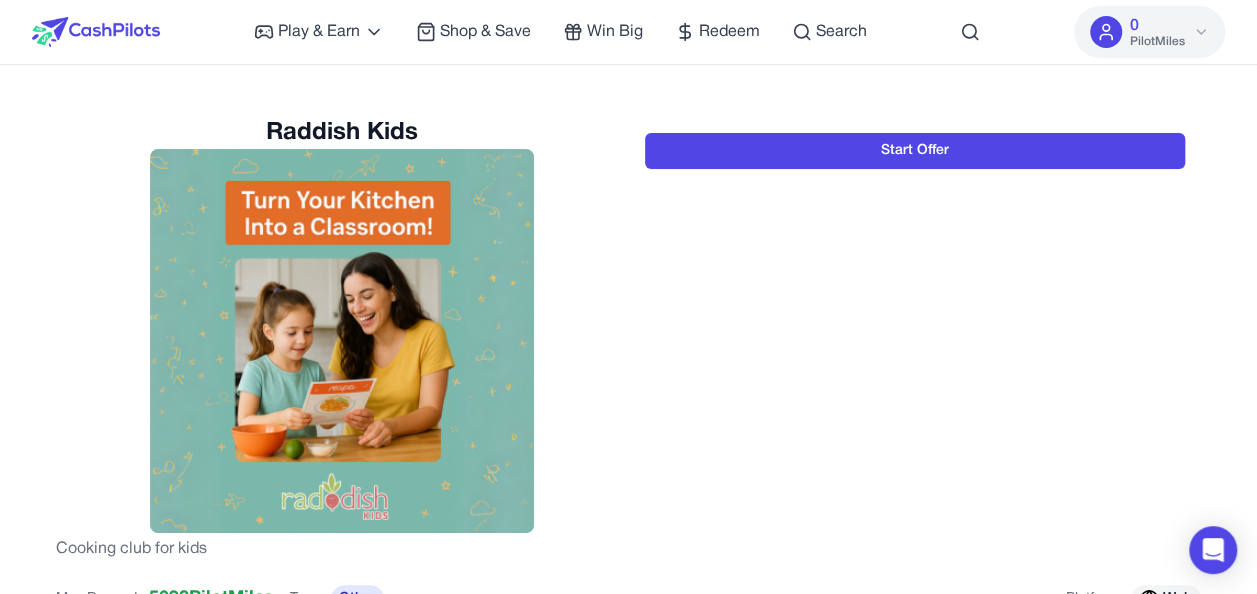 scroll, scrollTop: 0, scrollLeft: 0, axis: both 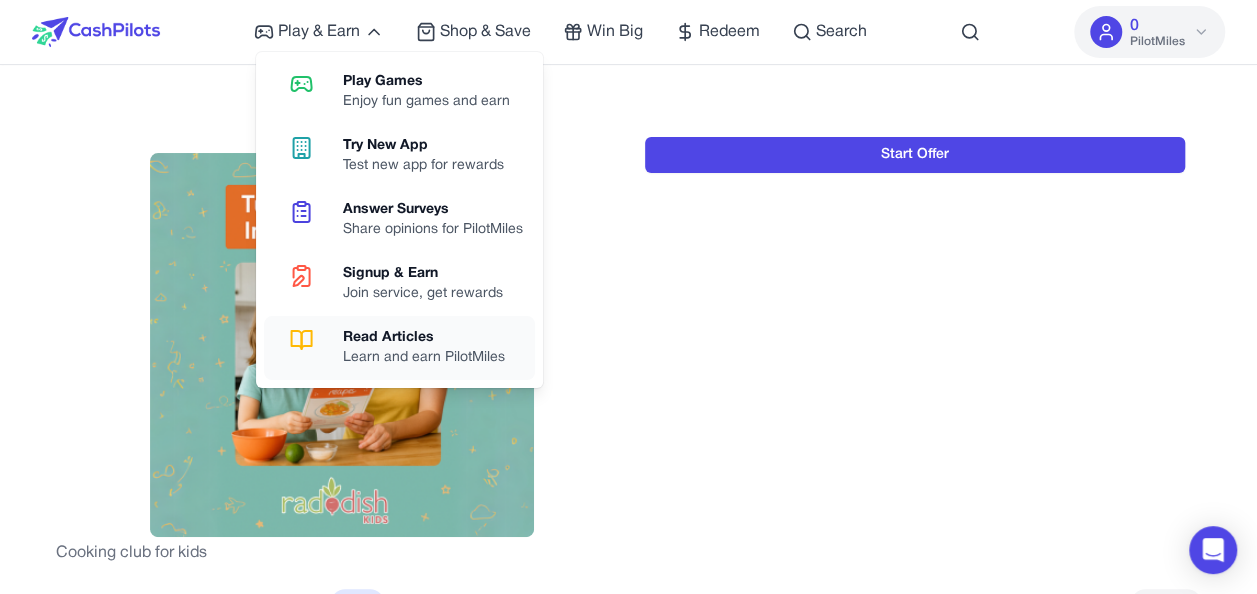 click on "Read Articles" at bounding box center [424, 338] 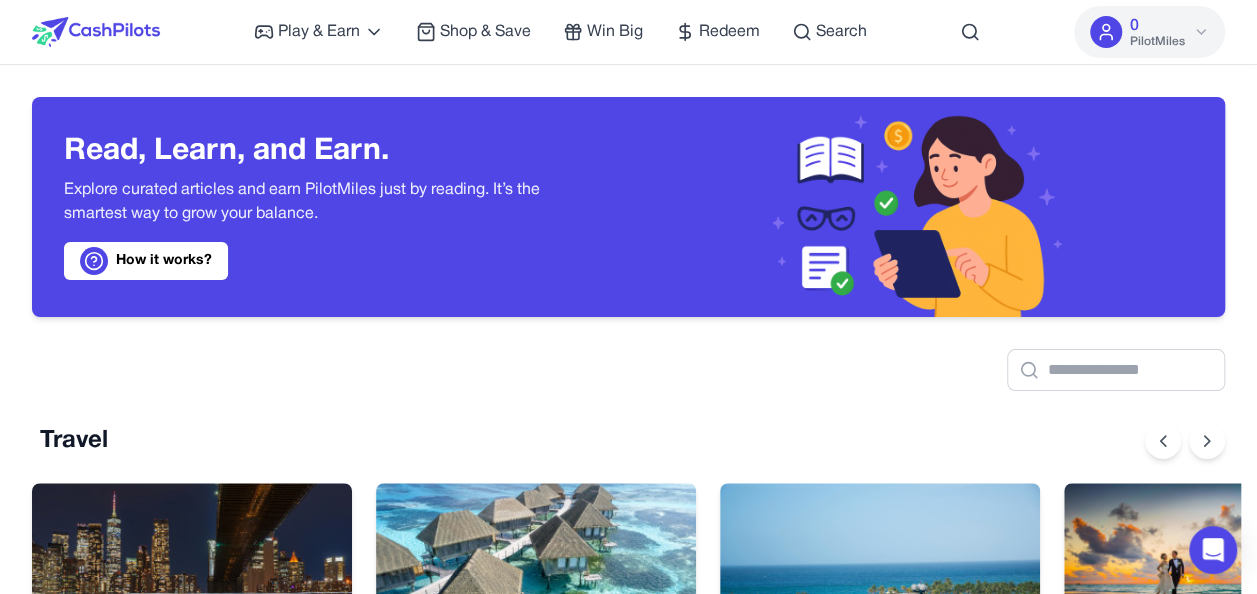 scroll, scrollTop: 0, scrollLeft: 16, axis: horizontal 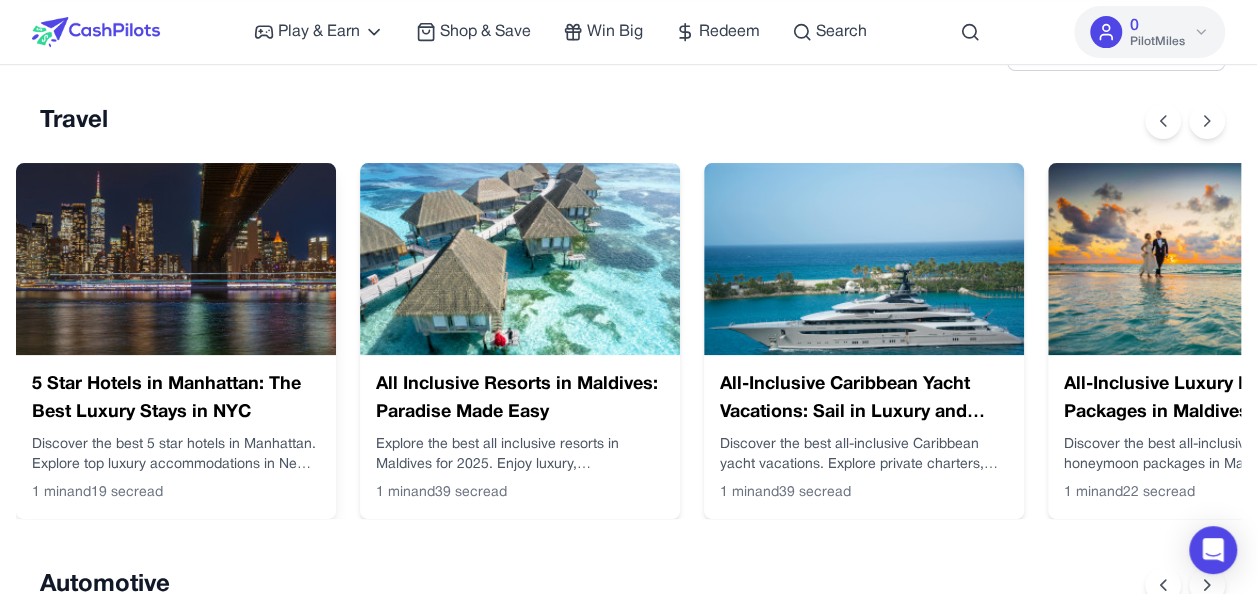 click on "5 Star Hotels in Manhattan: The Best Luxury Stays in NYC Discover the best 5 star hotels in Manhattan. Explore top luxury accommodations in New York City with world-class amenities, skyline views, and exceptional service. 1 min  and  19 sec  read" at bounding box center (176, 437) 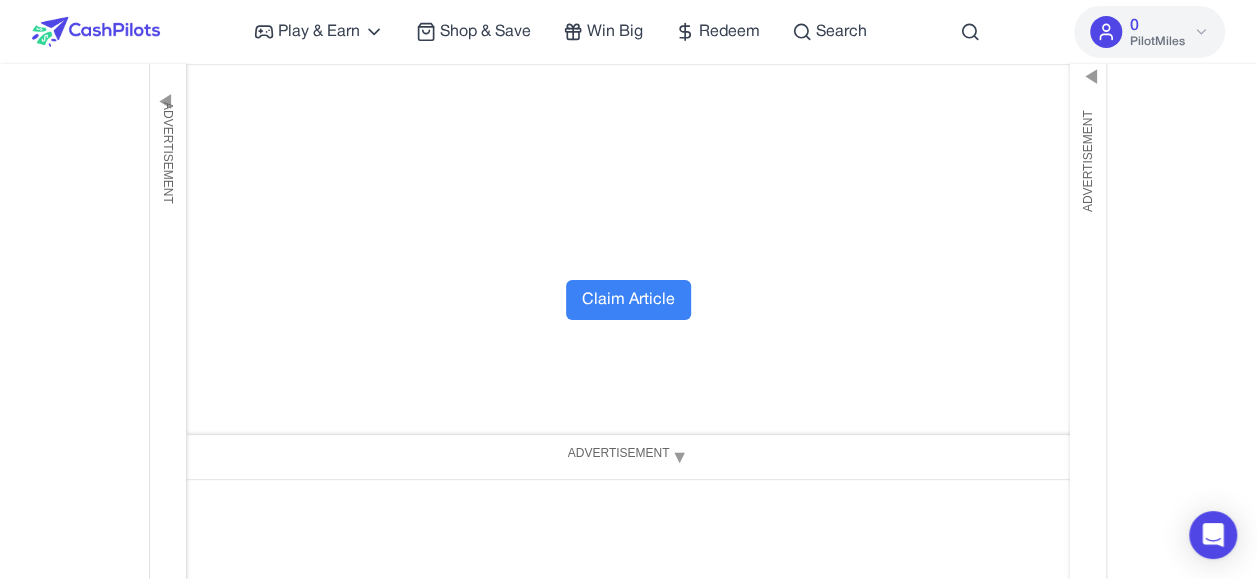 scroll, scrollTop: 7080, scrollLeft: 15, axis: both 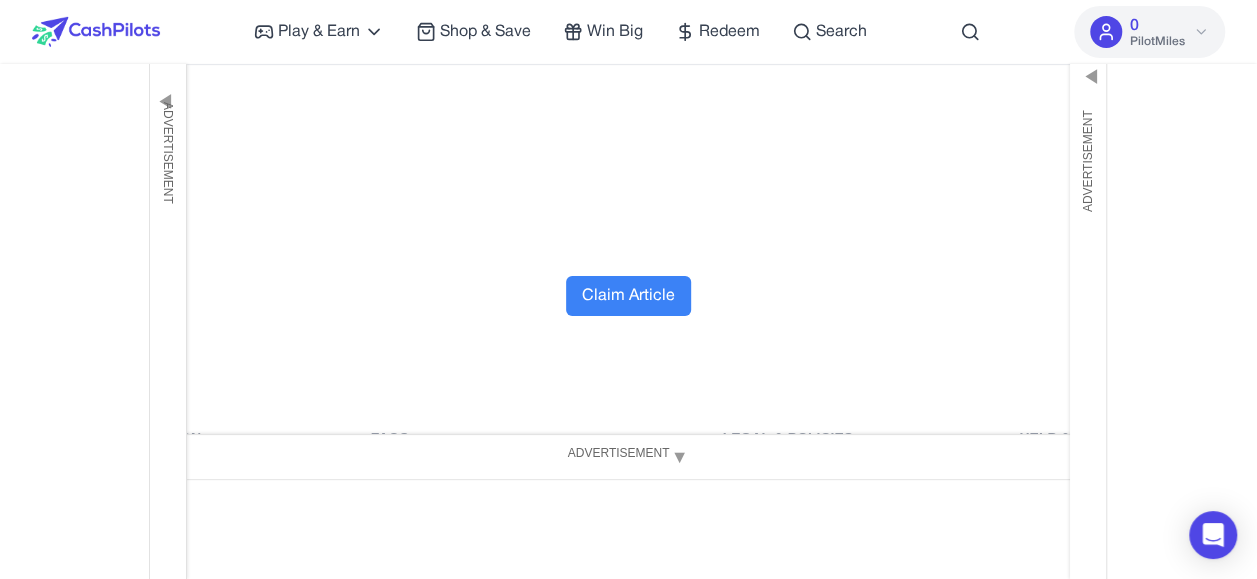 click on "Claim Article" at bounding box center (628, 296) 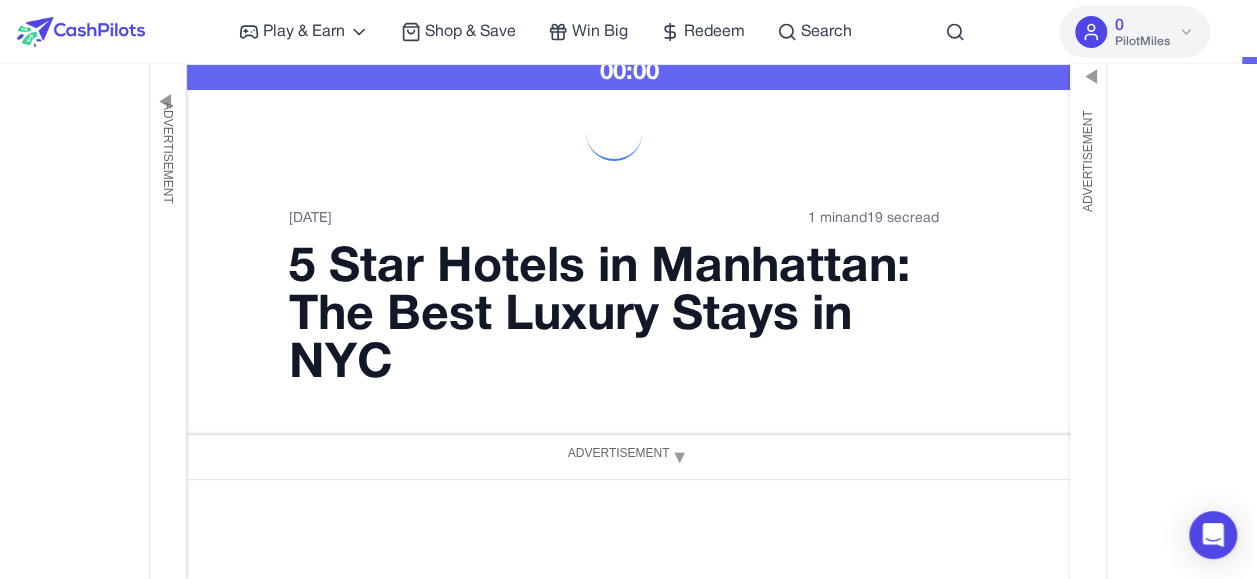 scroll, scrollTop: 0, scrollLeft: 15, axis: horizontal 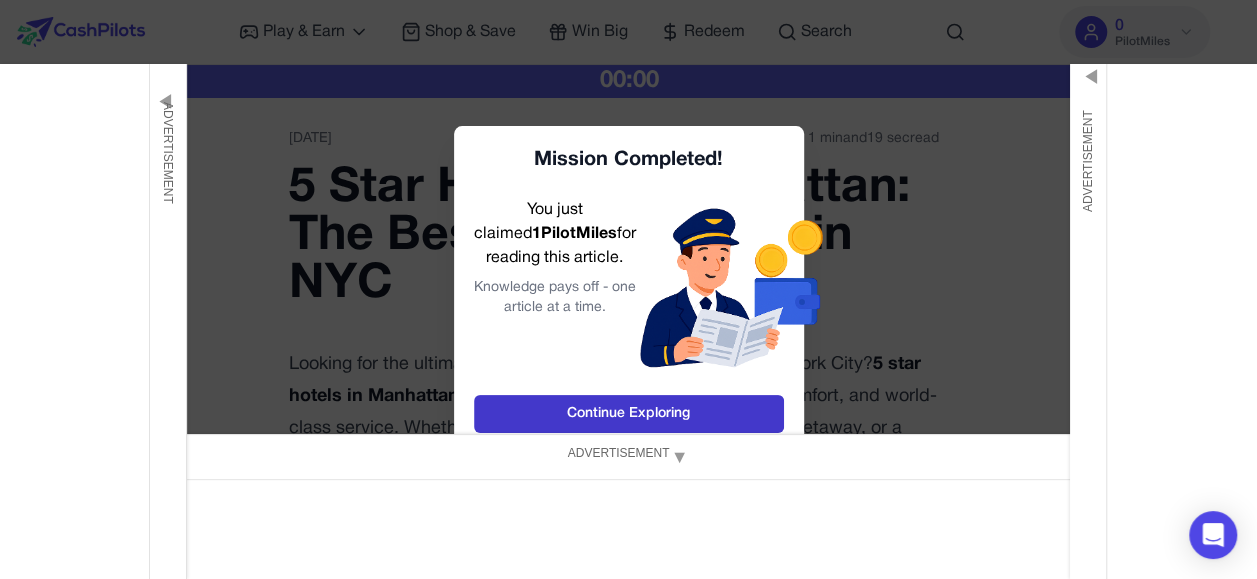 click on "Continue Exploring" at bounding box center [629, 414] 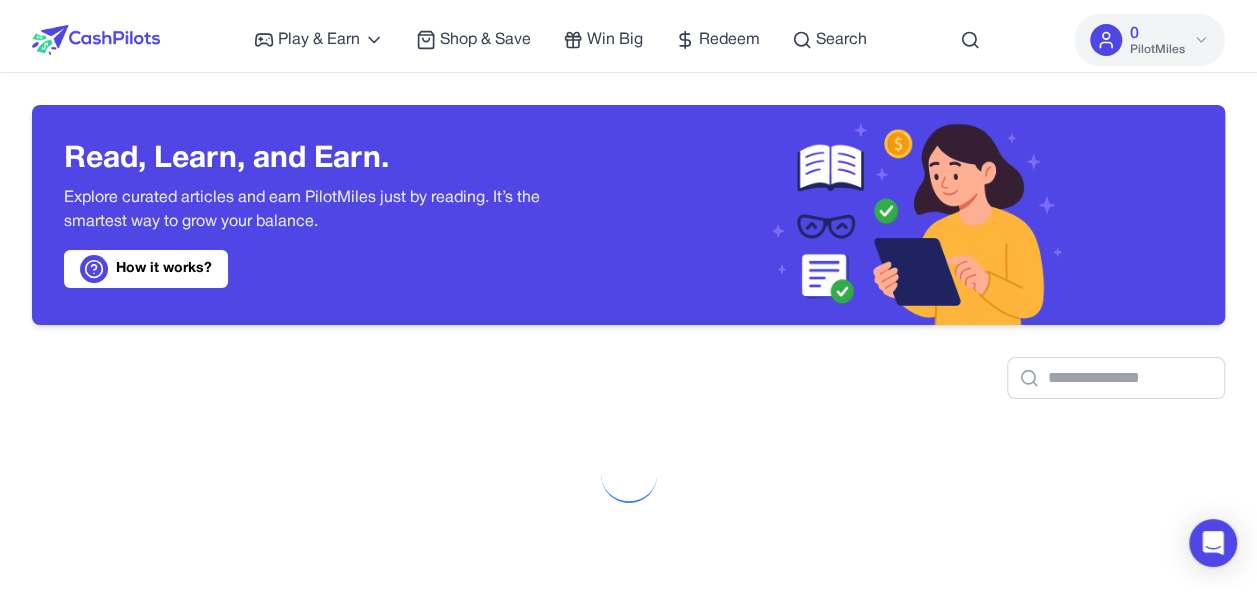 scroll, scrollTop: 0, scrollLeft: 0, axis: both 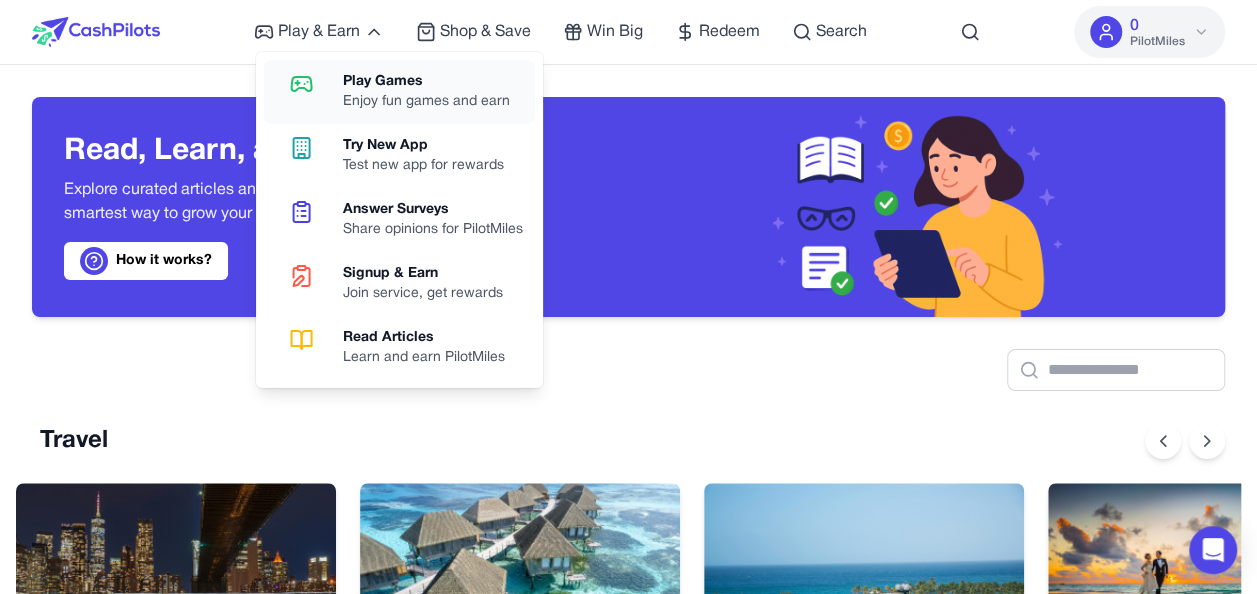 click on "Enjoy fun games and earn" at bounding box center (426, 102) 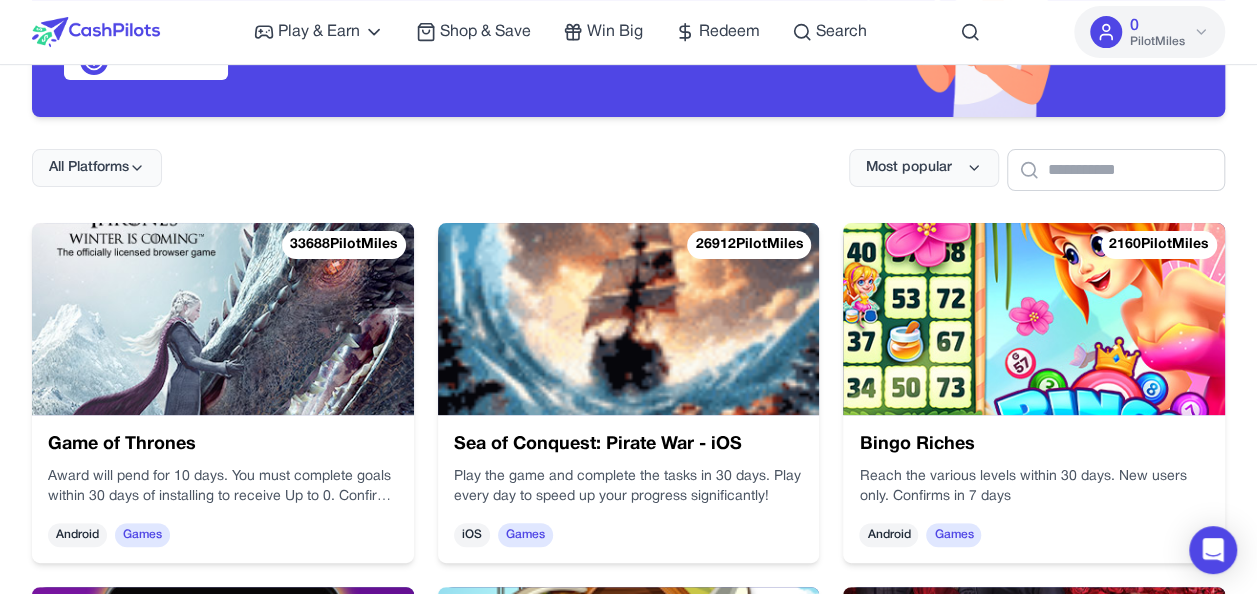 scroll, scrollTop: 240, scrollLeft: 0, axis: vertical 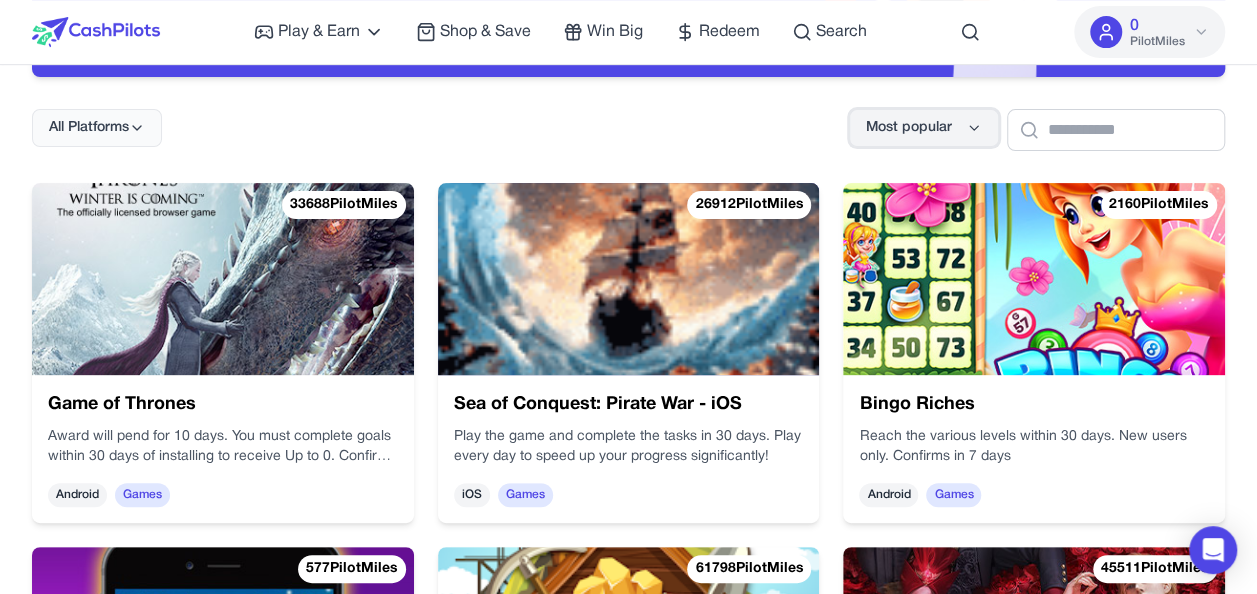 click 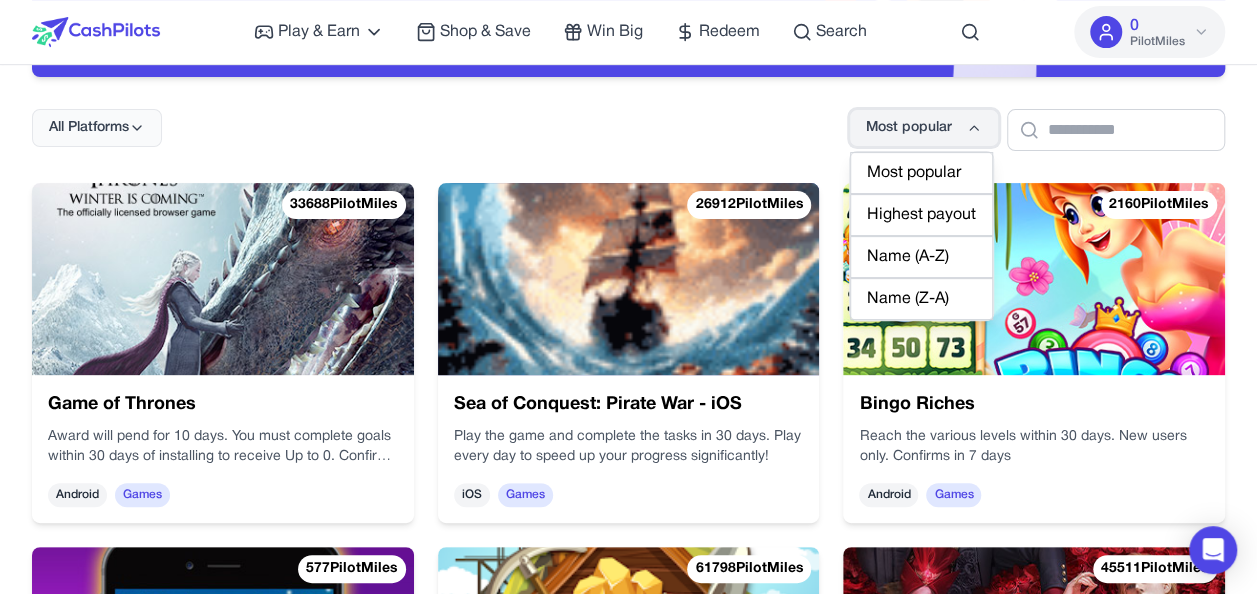 click 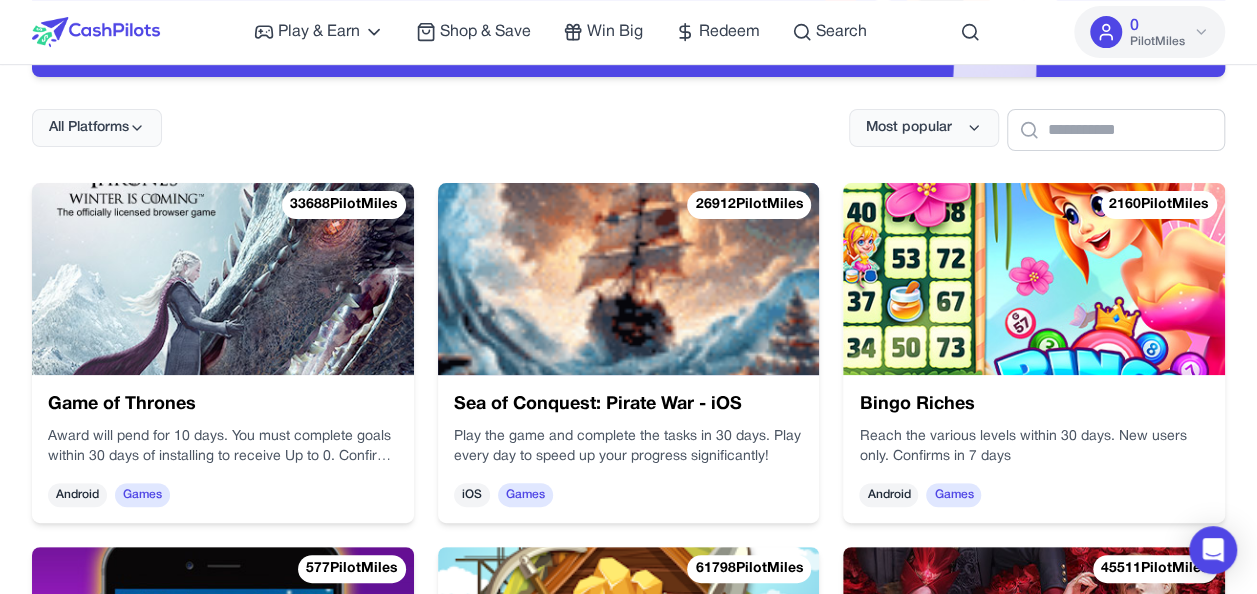click on "All Platforms Most popular" at bounding box center (628, 114) 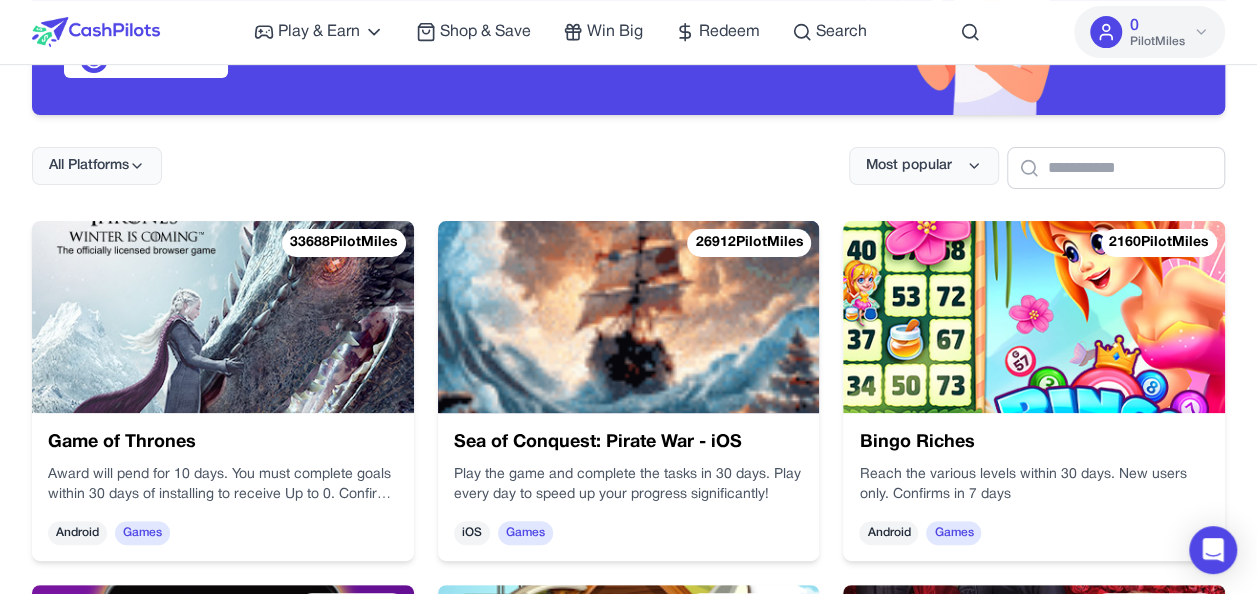 scroll, scrollTop: 200, scrollLeft: 0, axis: vertical 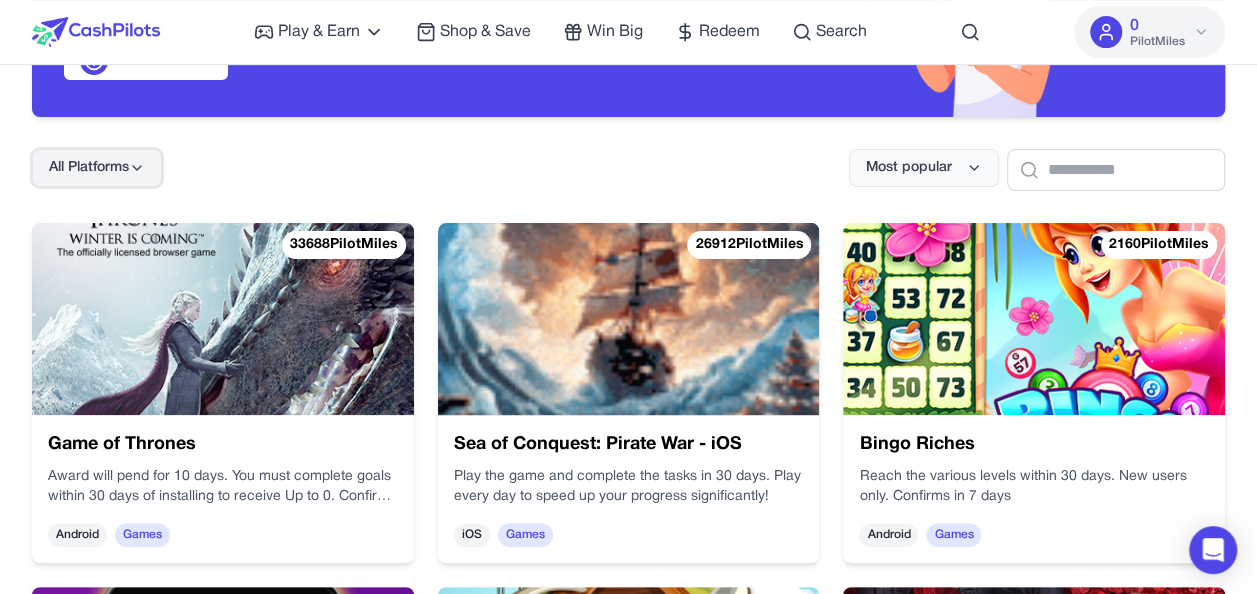 click 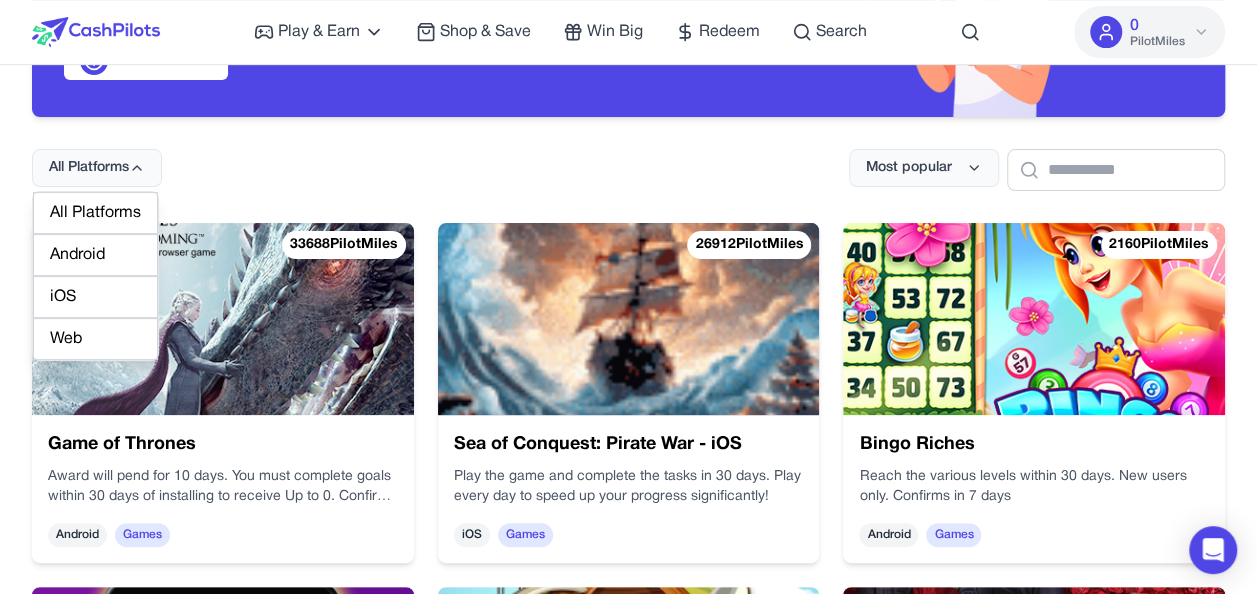 click on "Web" at bounding box center (95, 339) 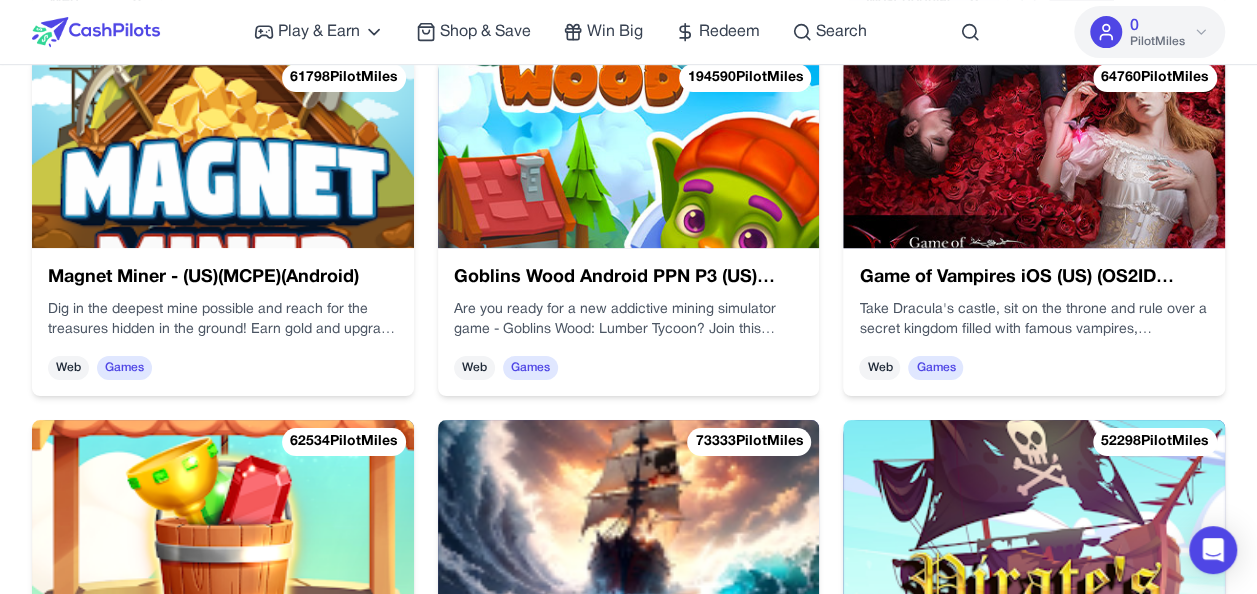 scroll, scrollTop: 320, scrollLeft: 0, axis: vertical 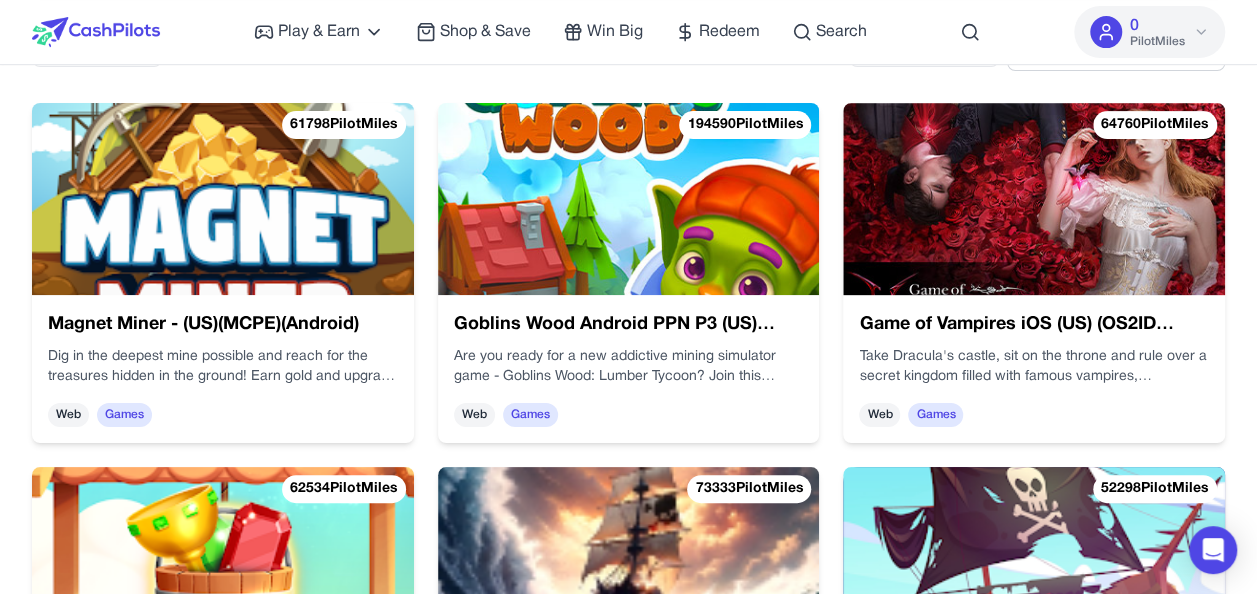 click on "Goblins Wood Android PPN P3 (US) (OS2ID 26719)" at bounding box center [629, 325] 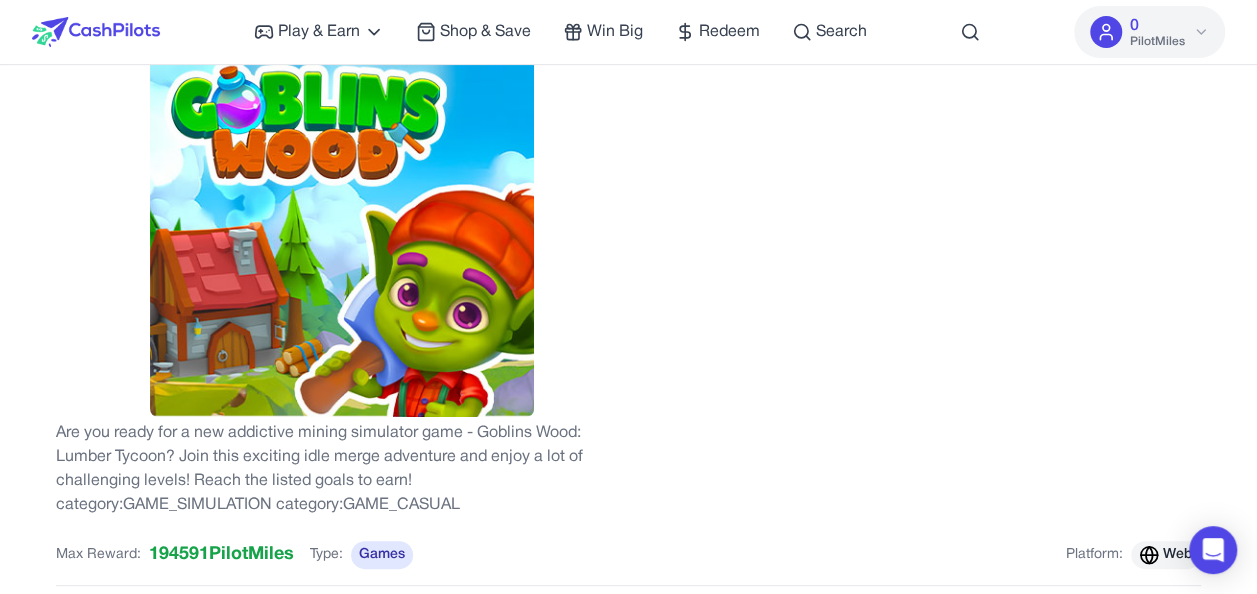 scroll, scrollTop: 160, scrollLeft: 0, axis: vertical 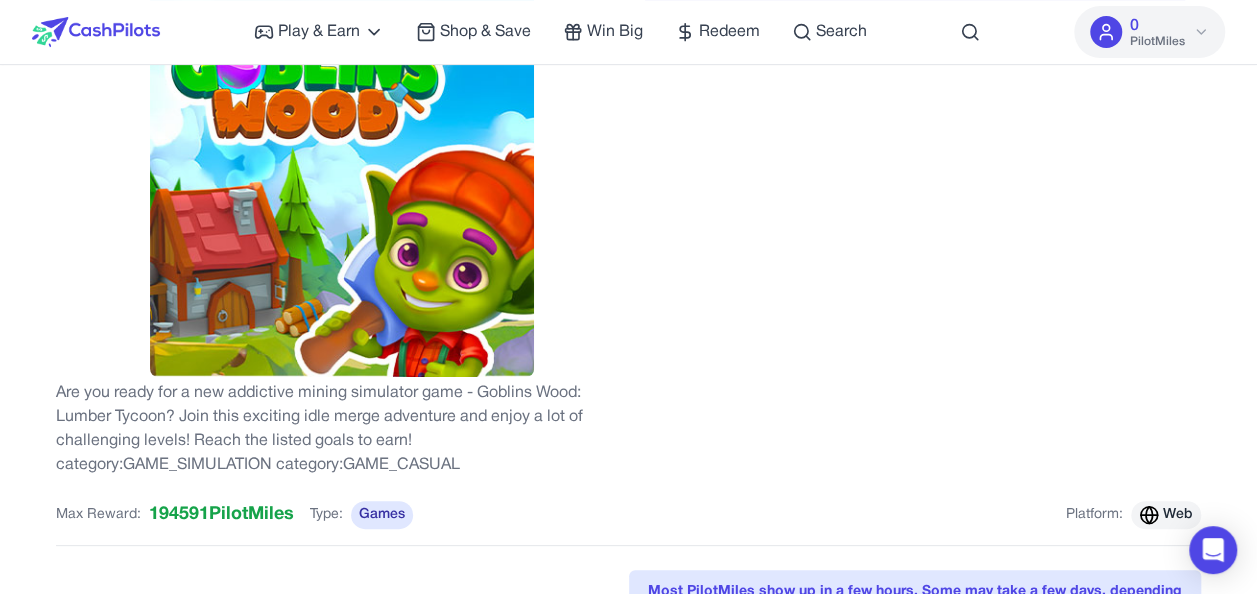 click on "Start Offer" at bounding box center (915, 219) 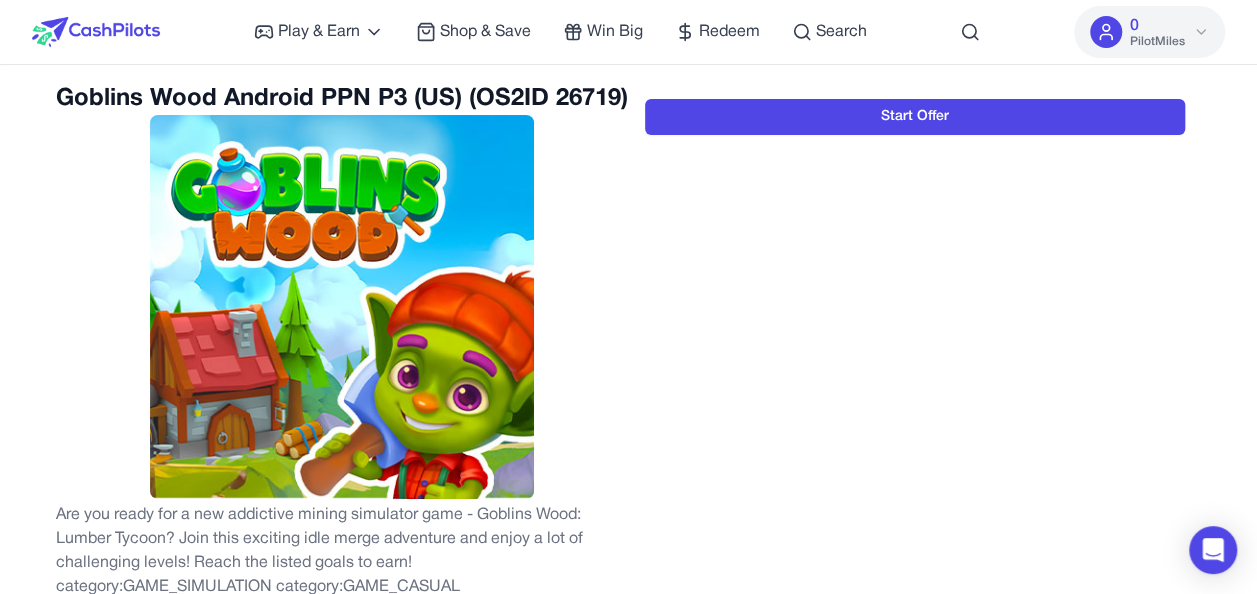 scroll, scrollTop: 0, scrollLeft: 0, axis: both 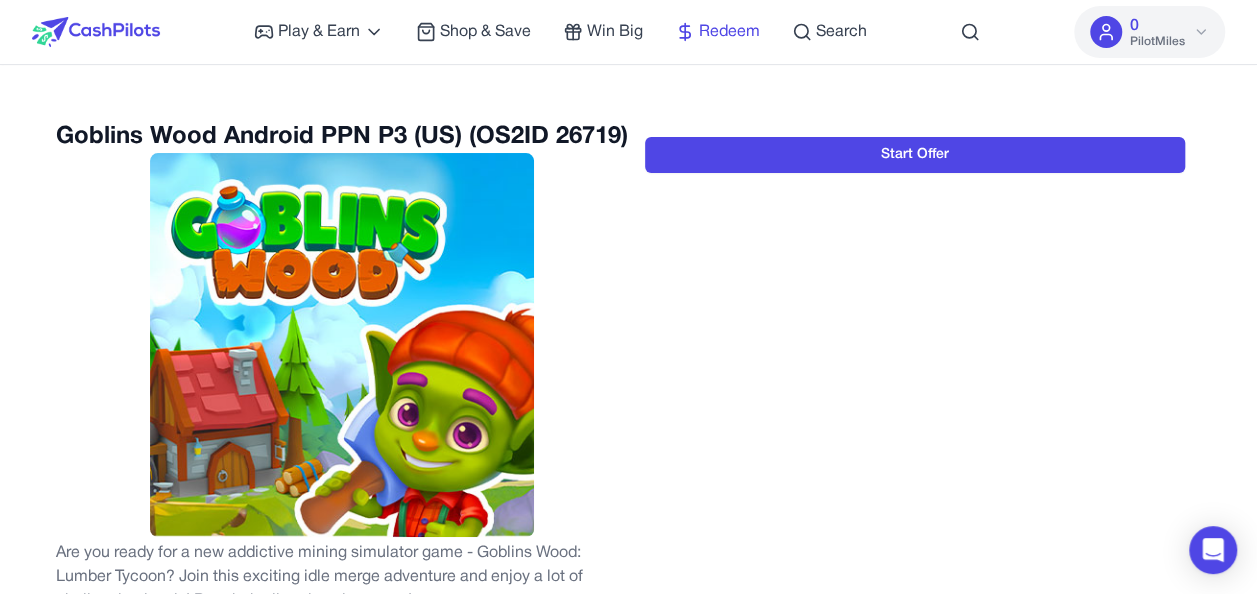 click on "Redeem" at bounding box center [729, 32] 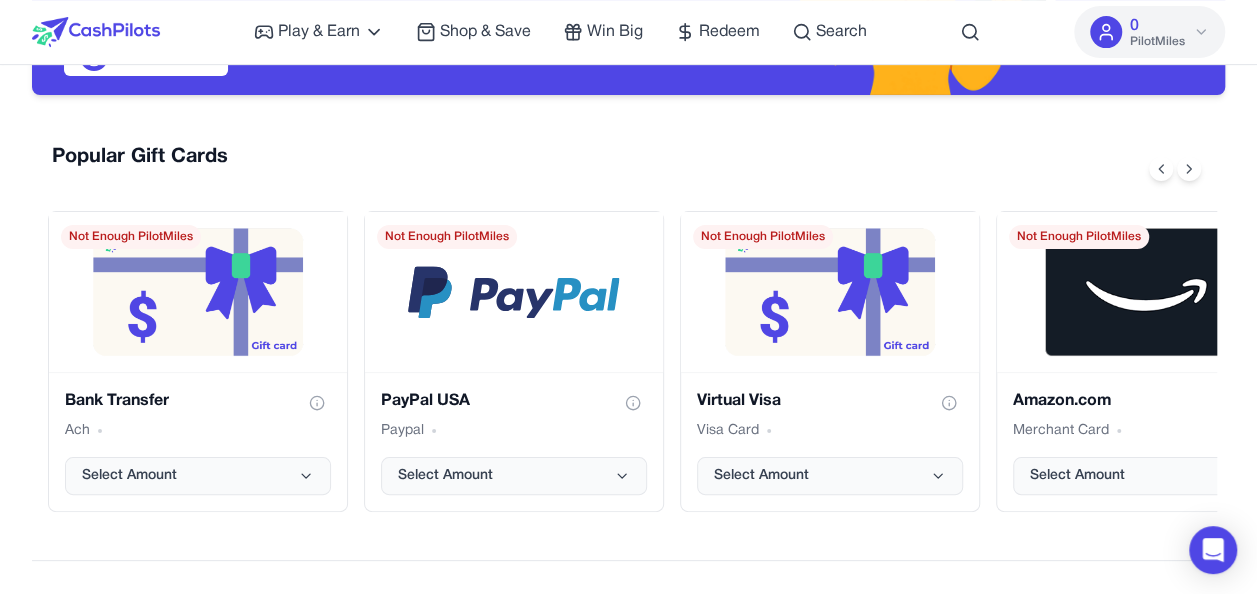 scroll, scrollTop: 324, scrollLeft: 0, axis: vertical 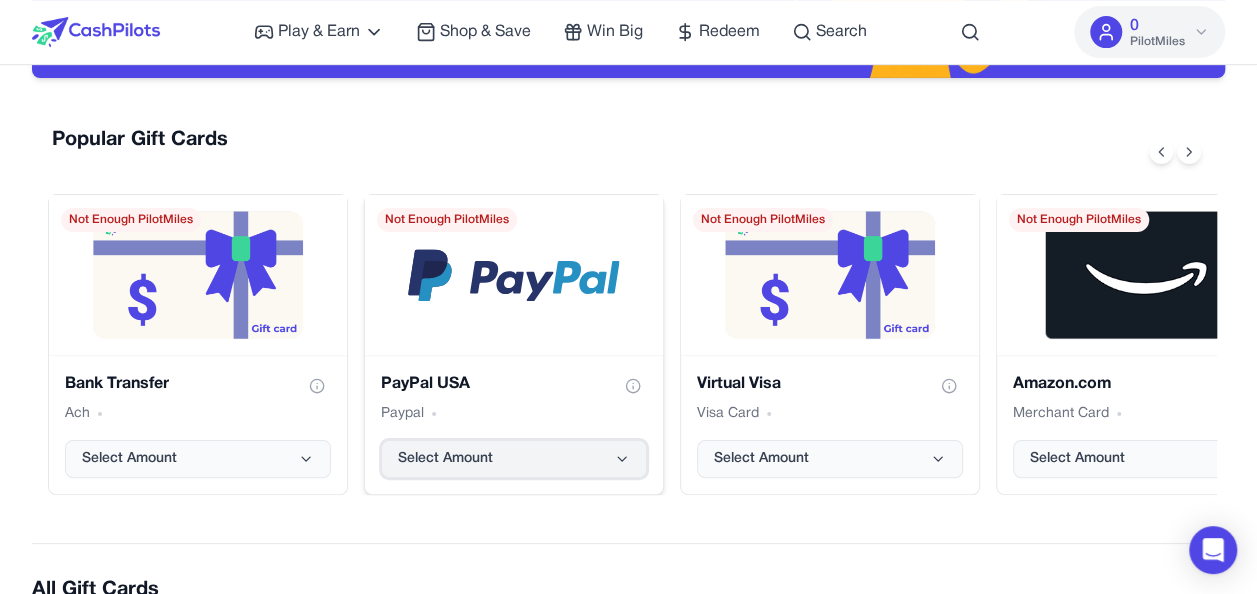 click on "Select Amount" at bounding box center (514, 459) 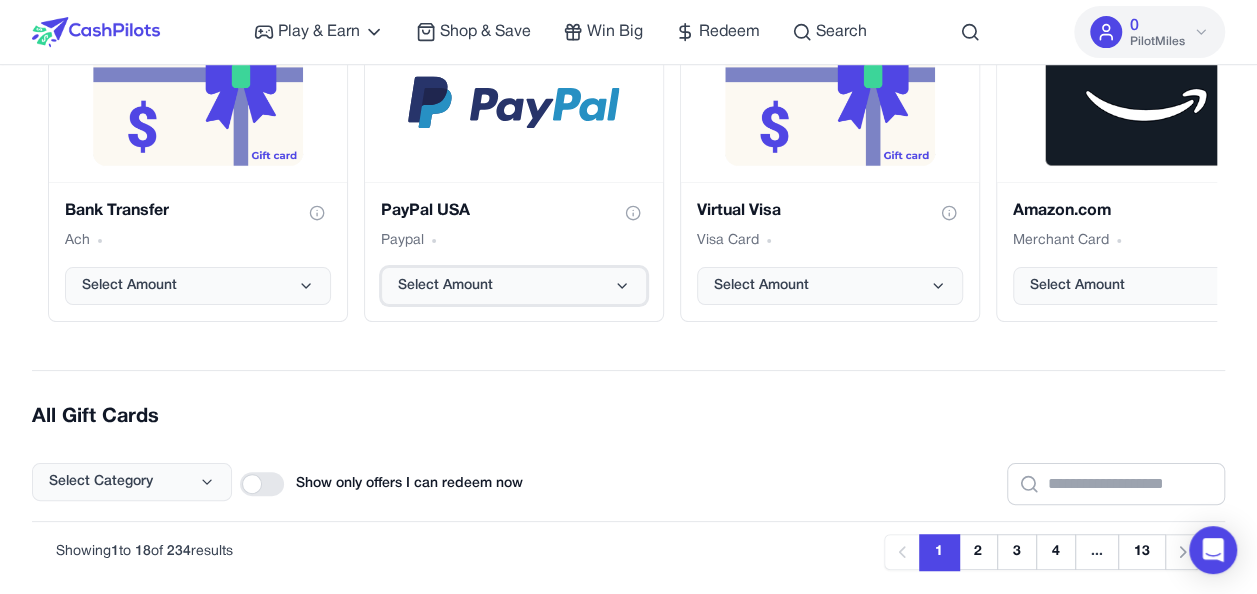 scroll, scrollTop: 417, scrollLeft: 0, axis: vertical 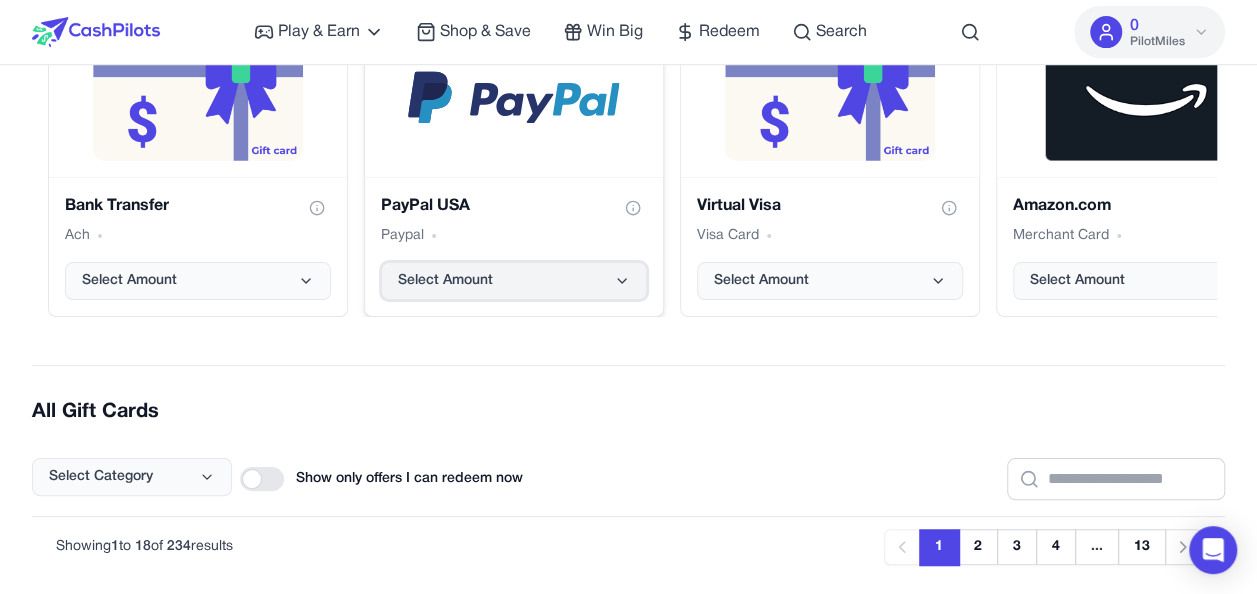 click 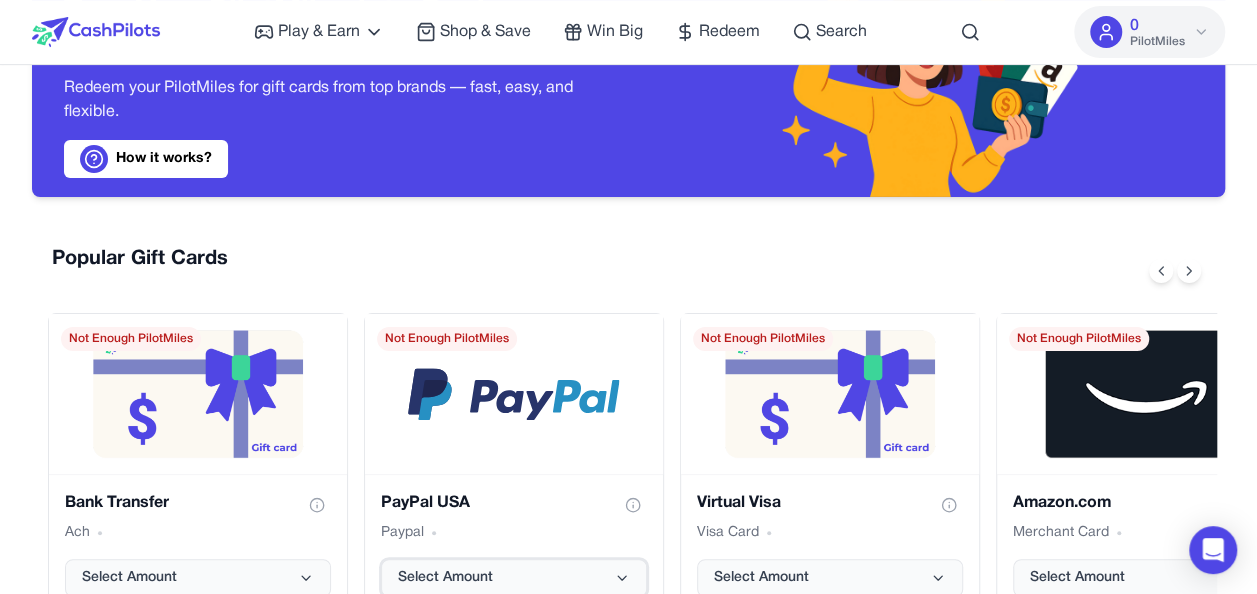 scroll, scrollTop: 106, scrollLeft: 0, axis: vertical 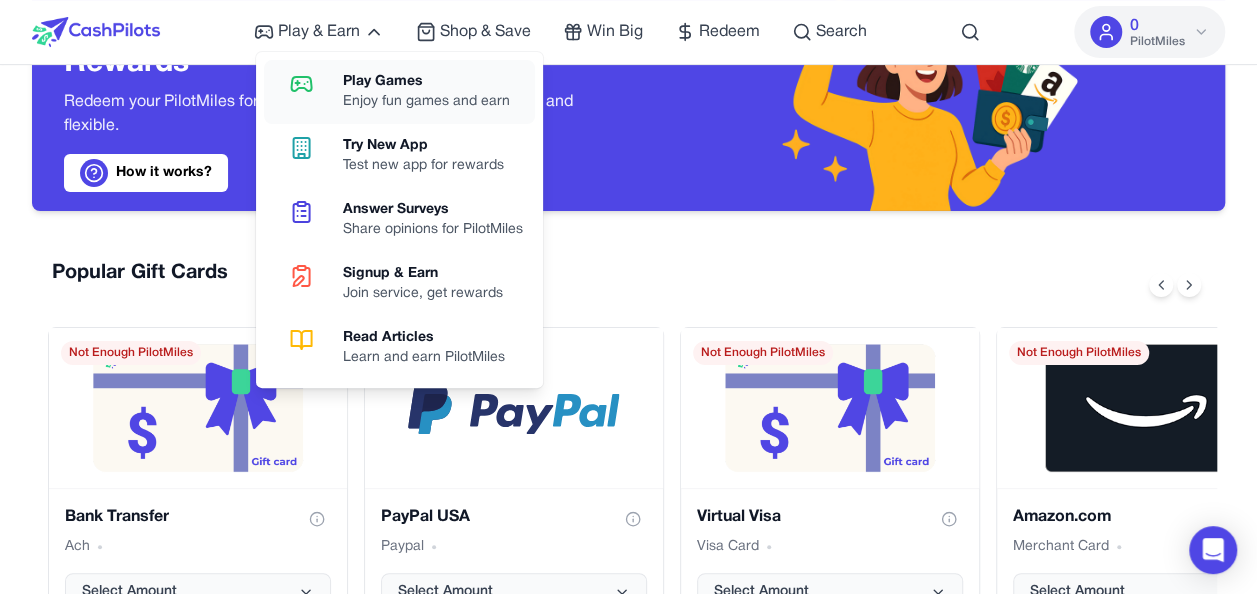 click on "Play Games" at bounding box center (426, 82) 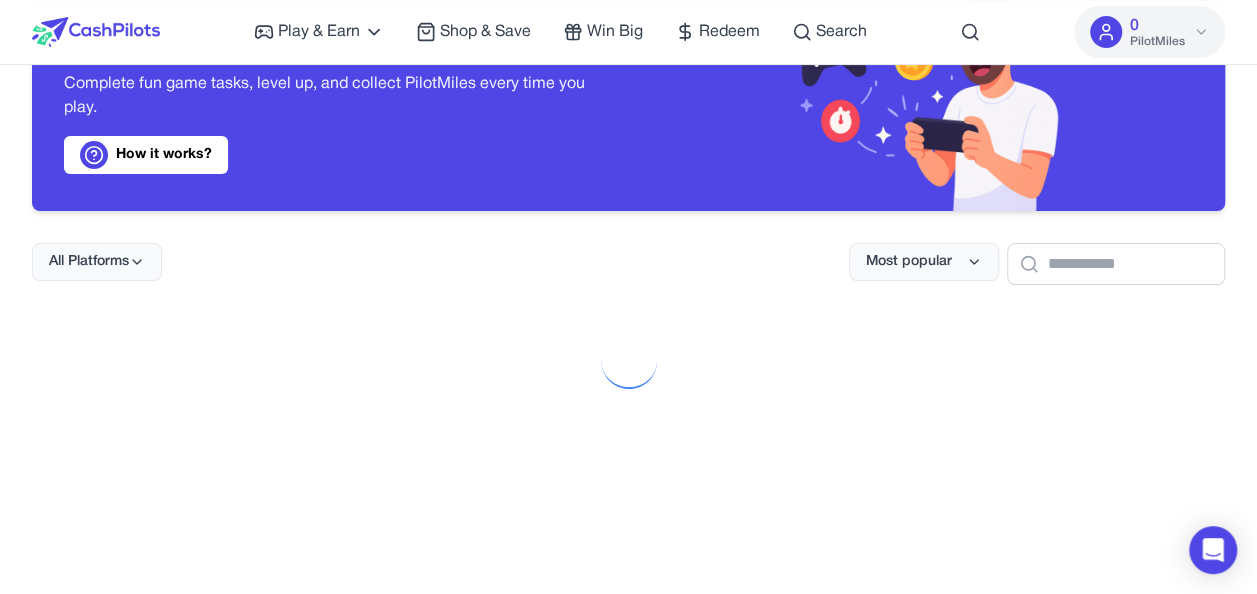 scroll, scrollTop: 0, scrollLeft: 0, axis: both 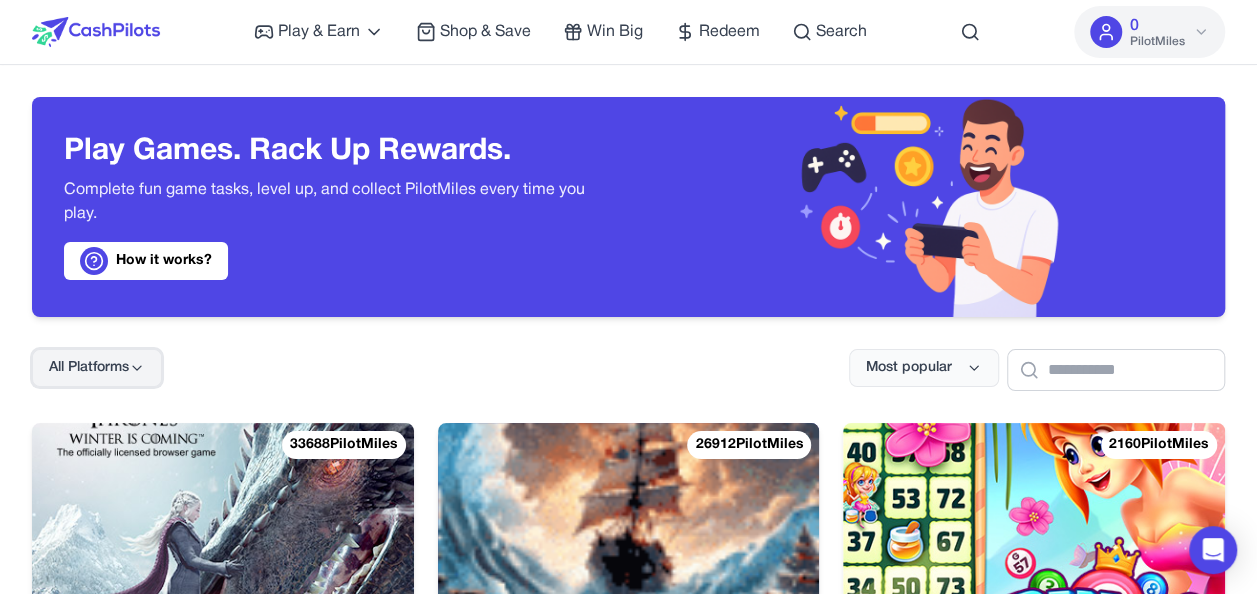 click 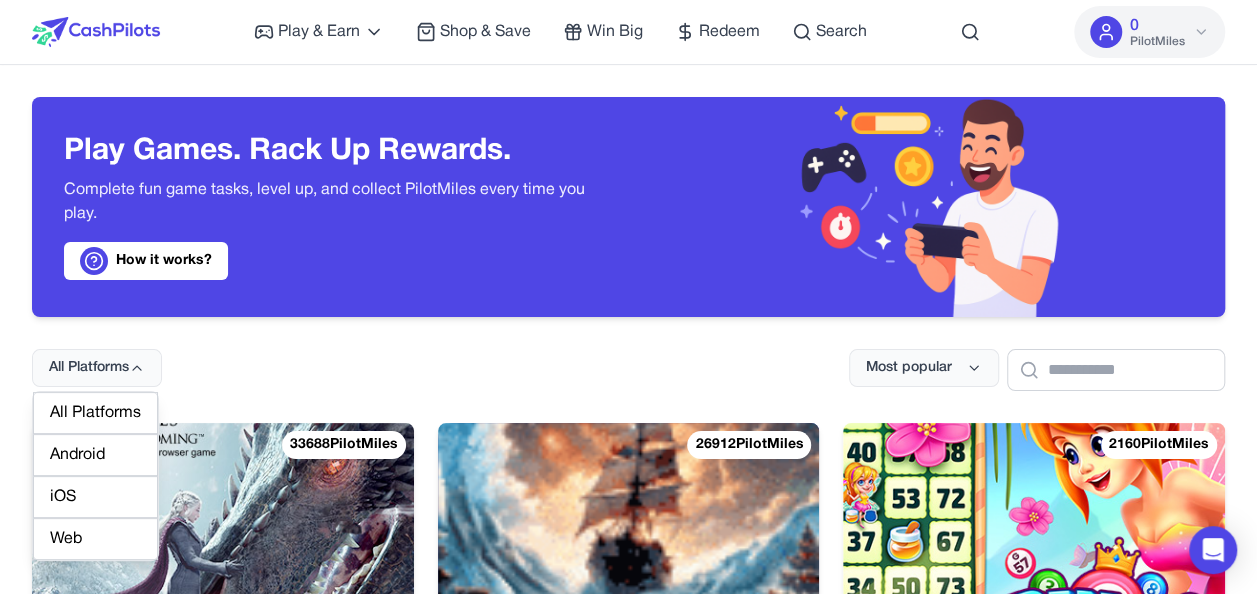 click on "Web" at bounding box center [95, 539] 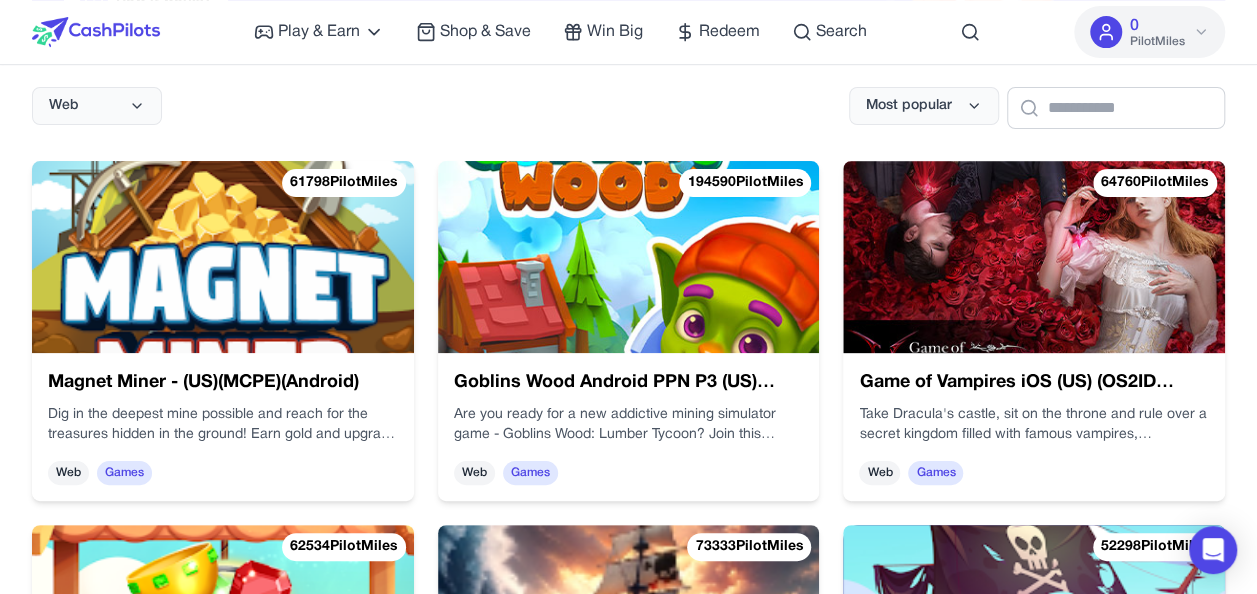 scroll, scrollTop: 320, scrollLeft: 0, axis: vertical 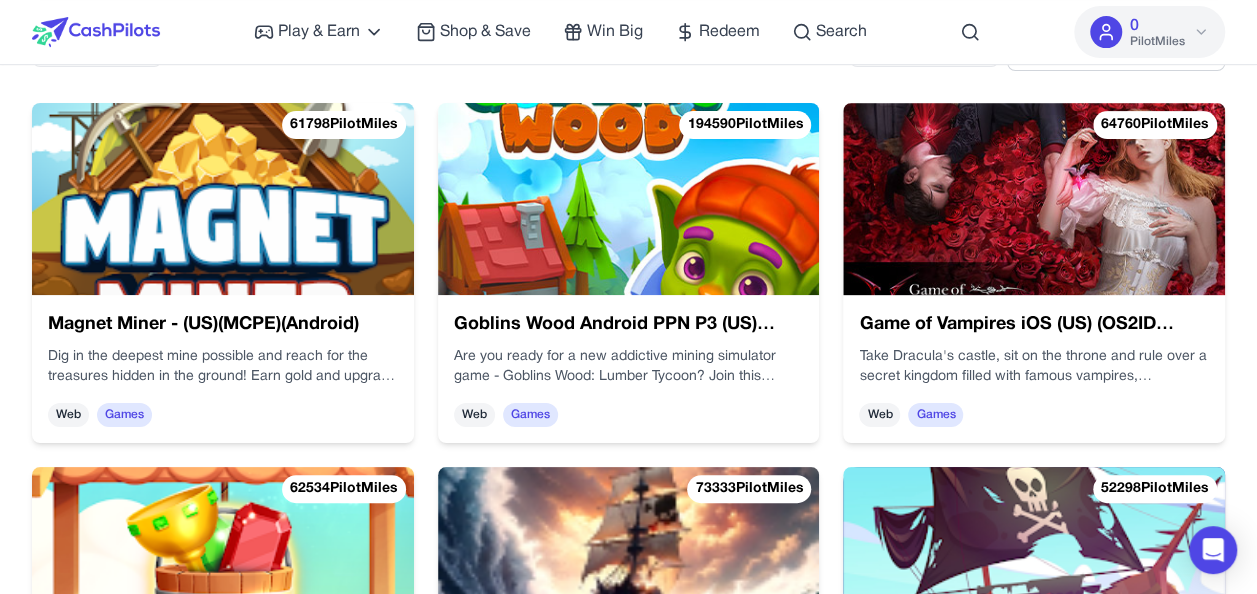 click on "Web Games" at bounding box center [787, 432] 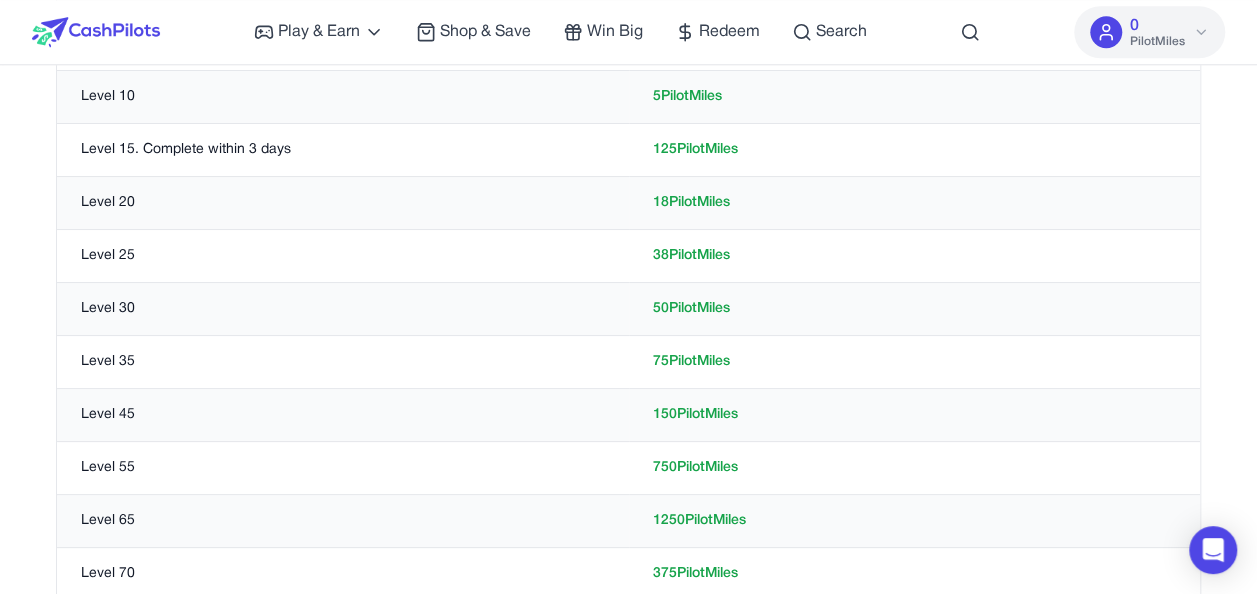 scroll, scrollTop: 840, scrollLeft: 0, axis: vertical 